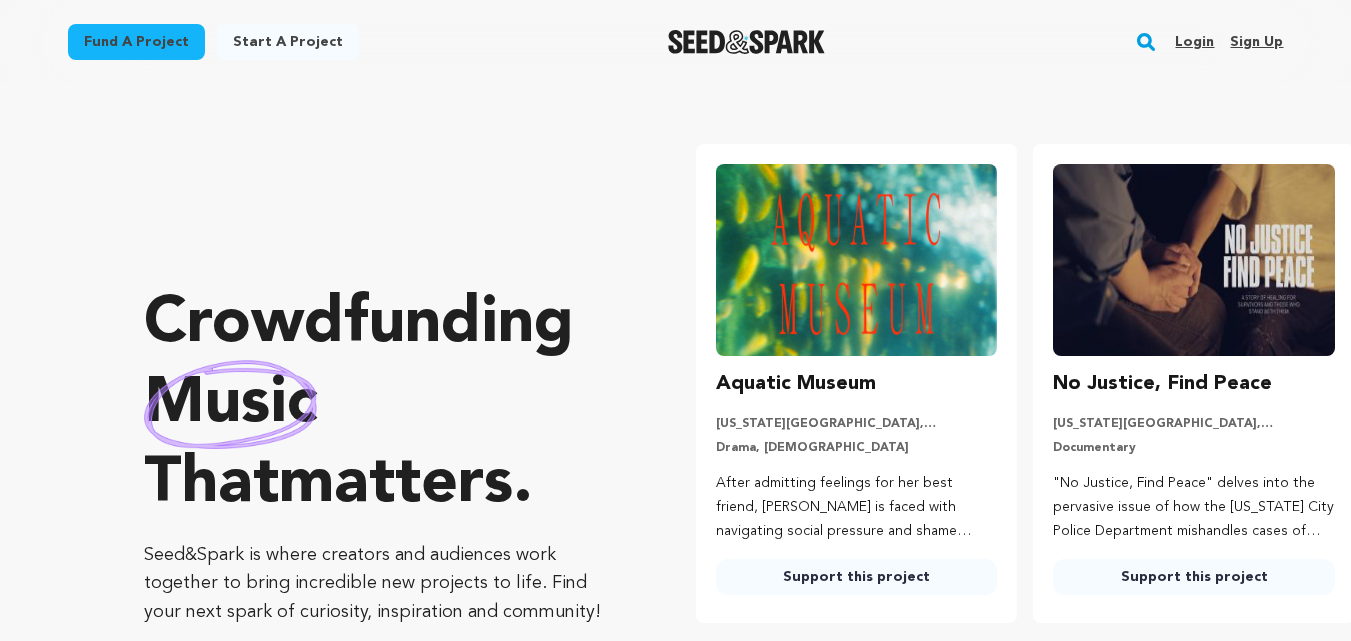 scroll, scrollTop: 0, scrollLeft: 0, axis: both 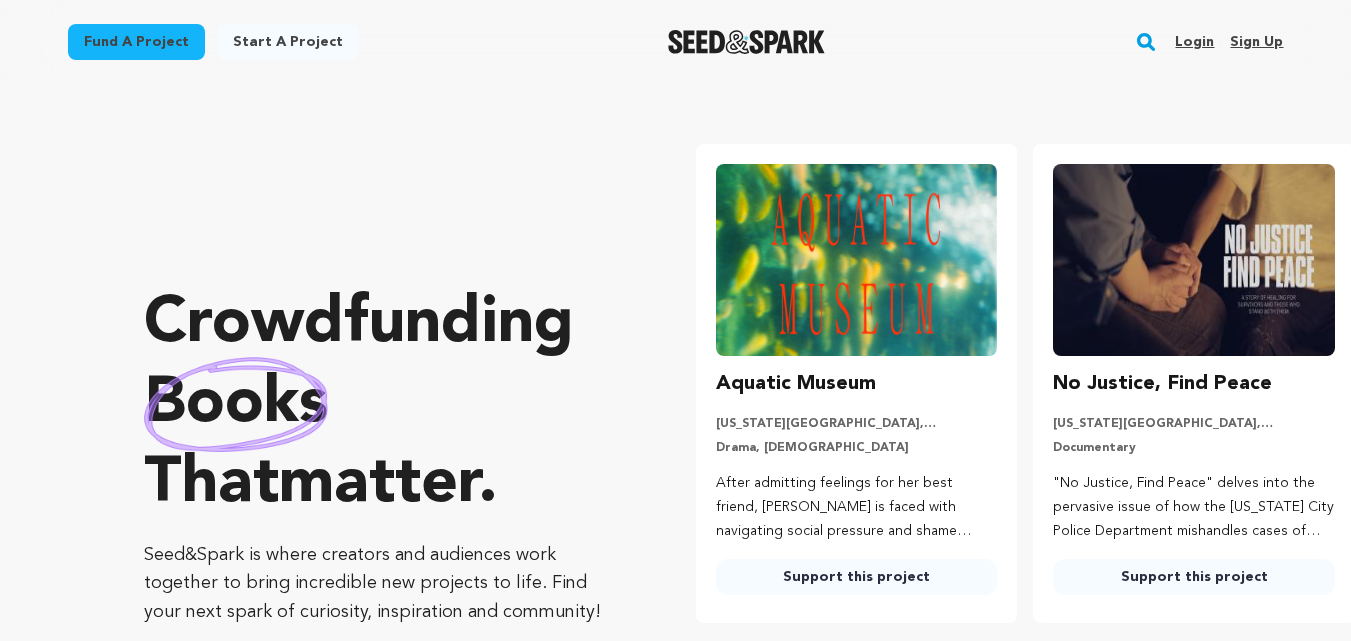 click on "Sign up" at bounding box center [1256, 42] 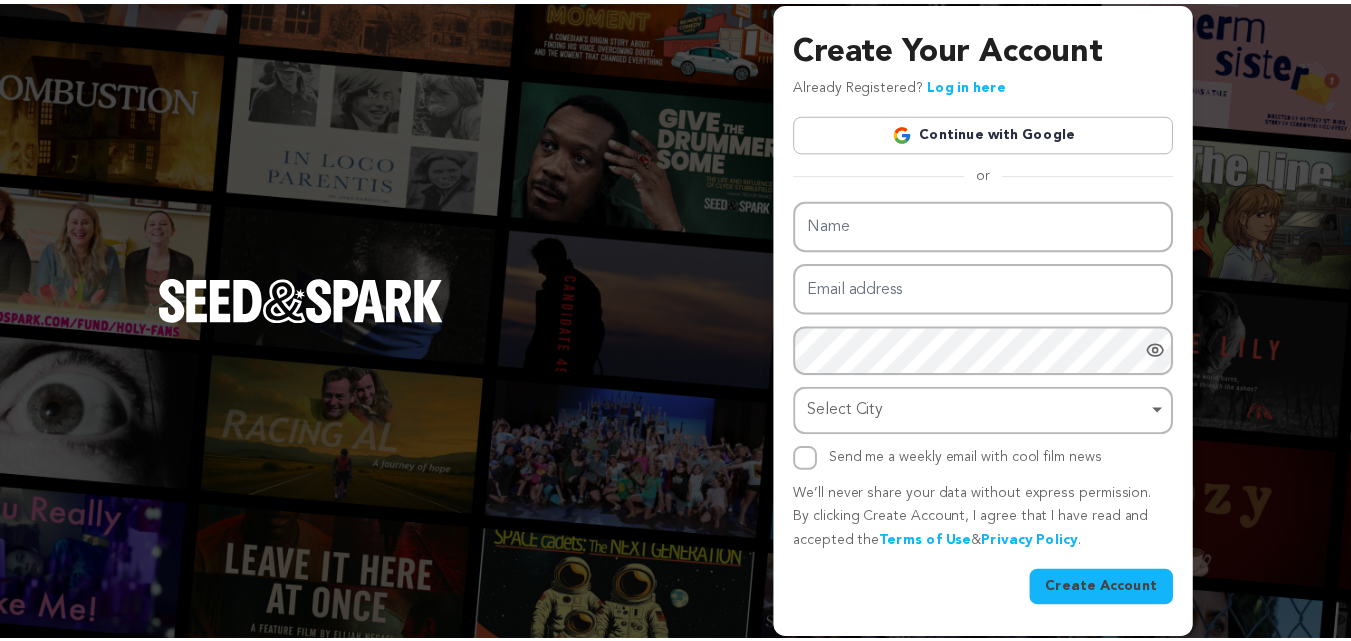 scroll, scrollTop: 0, scrollLeft: 0, axis: both 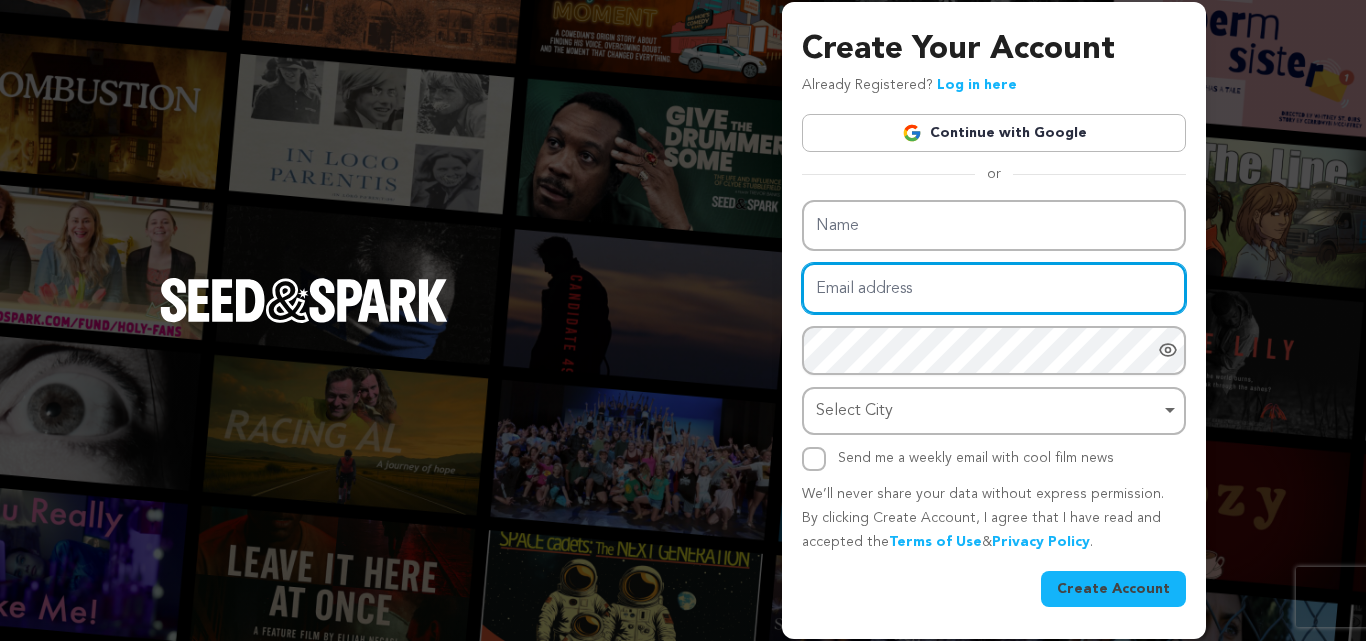 type on "quoubrappinipra-2182@yopmail.com" 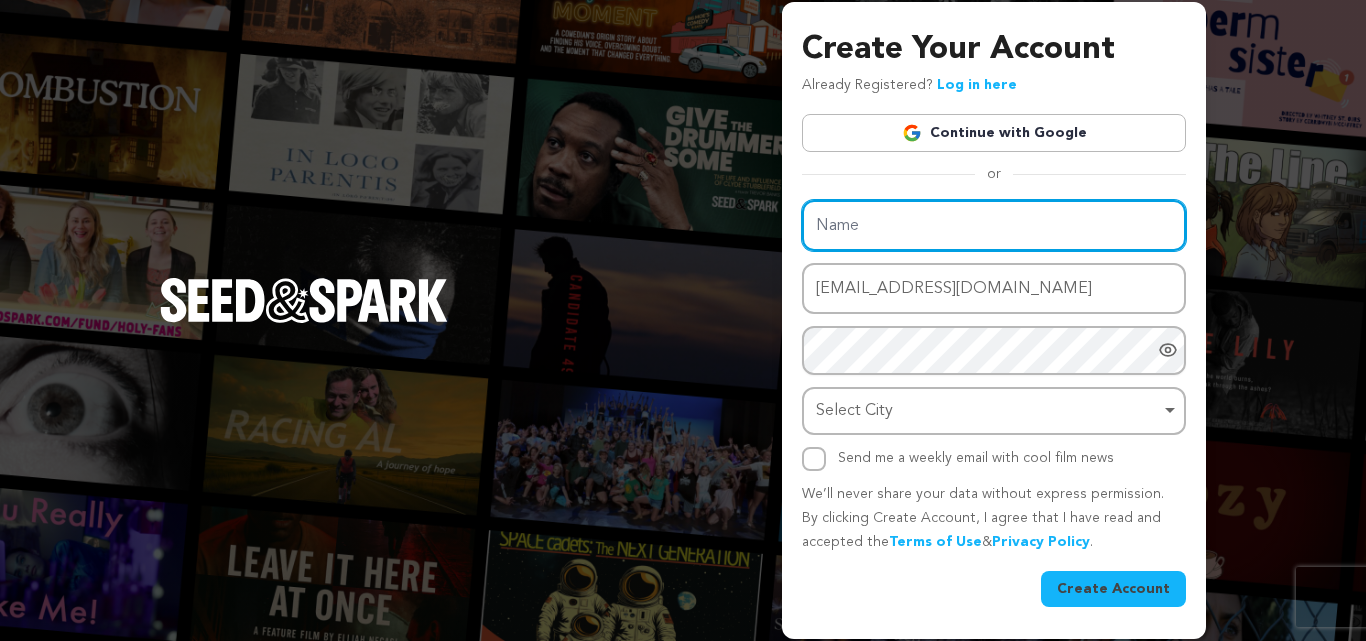 click on "Name" at bounding box center [994, 225] 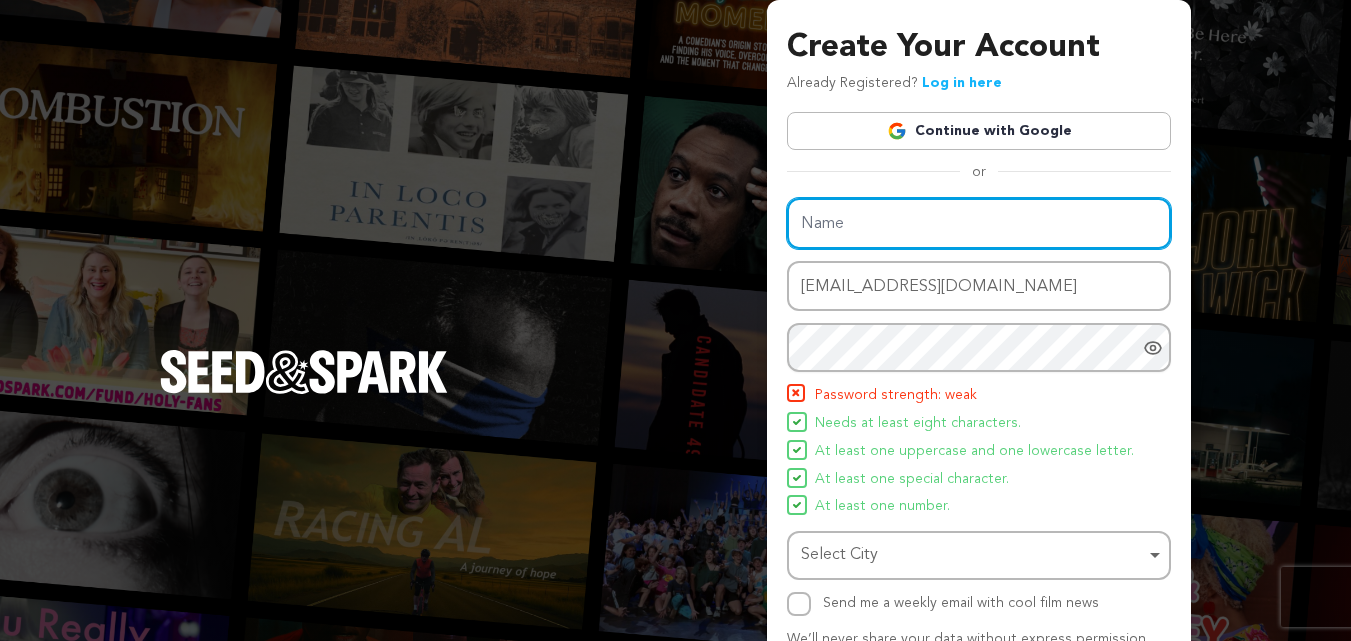 type on "Sav Rodgers" 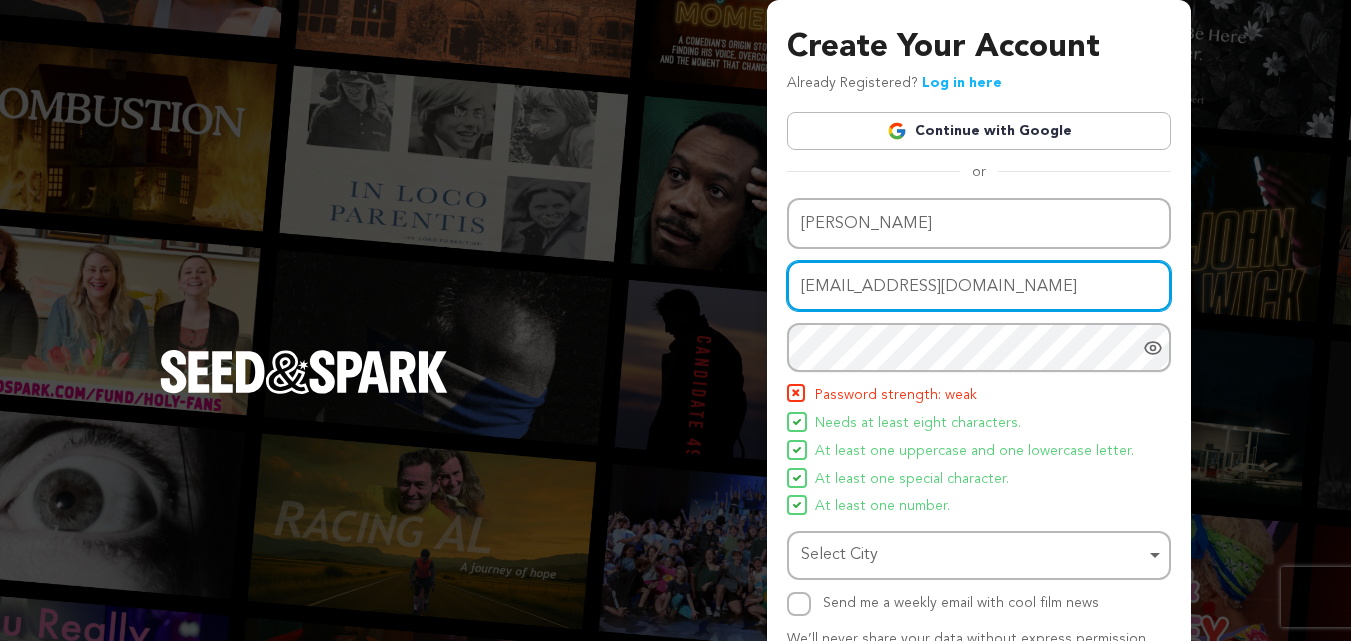 drag, startPoint x: 1113, startPoint y: 280, endPoint x: 618, endPoint y: 284, distance: 495.01617 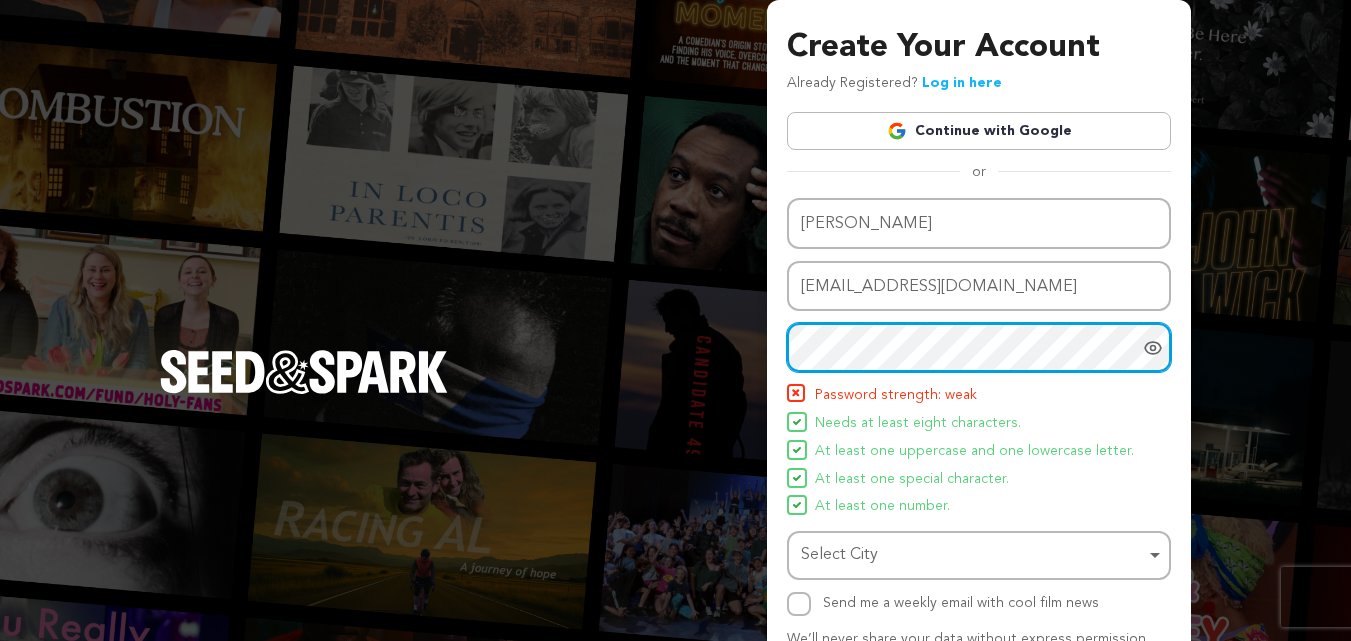 click on "Create Your Account
Already Registered?
Log in here
Continue with Google
or
eyJpdiI6InNtVUVHY2xPYzhqYktpSlVGL1ZTV2c9PSIsInZhbHVlIjoiTXloLyt3N2Y4U3lVemcraDhOUEl2dz09IiwibWFjIjoiYjZjYzlkZGVkYmZmOTE4ZGJiM2IwYWQwYWQ3MmIwNzlmMmQzOTQ3YzQwMzUzYzUwYzdlNzBhNWZjNDM0NjU0ZCIsInRhZyI6IiJ9" at bounding box center (675, 391) 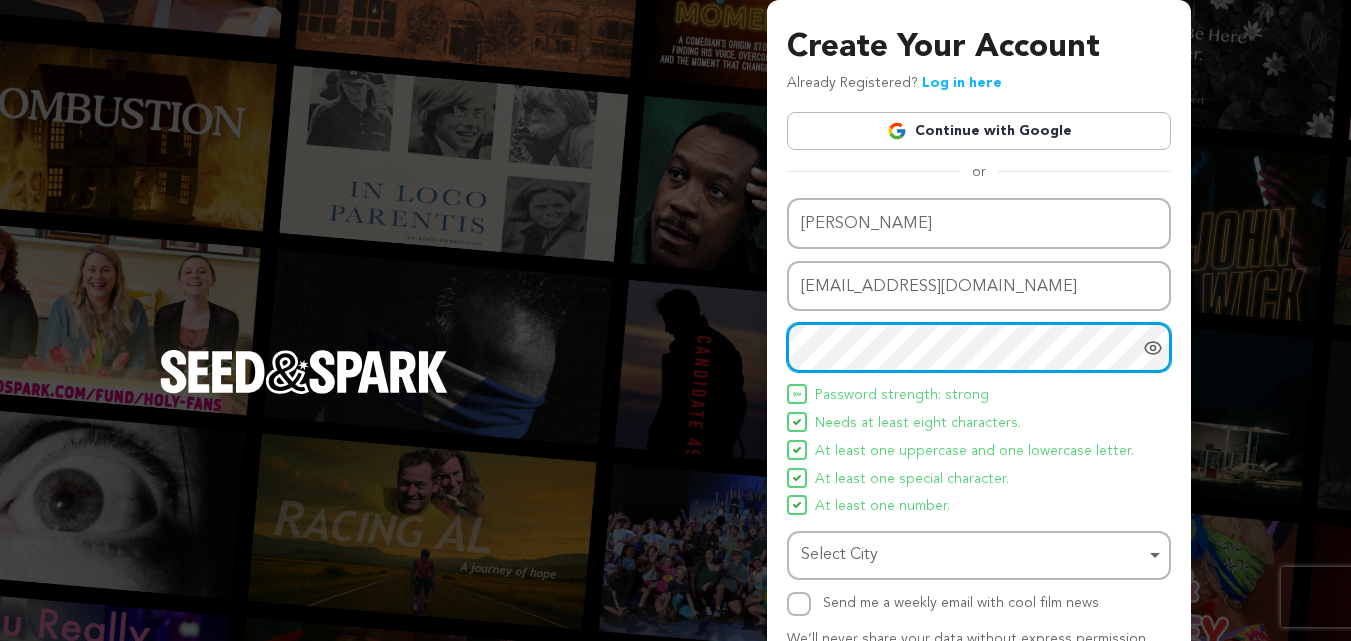 scroll, scrollTop: 142, scrollLeft: 0, axis: vertical 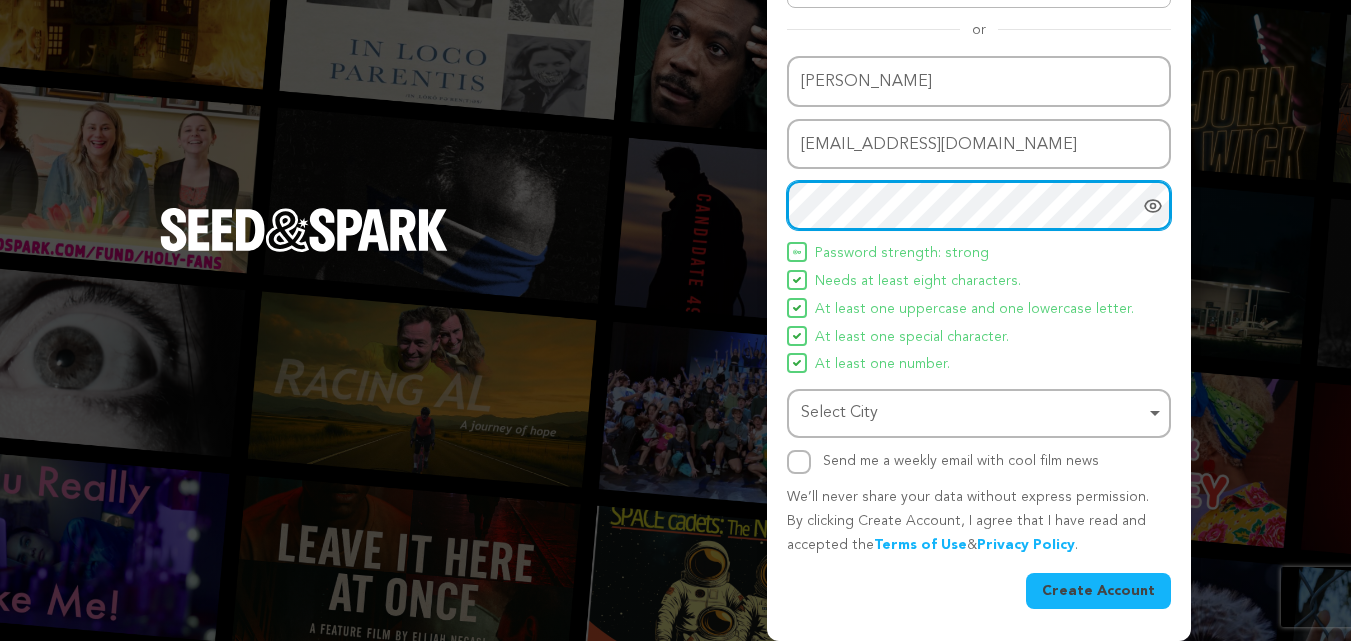 click on "Select City Remove item" at bounding box center [973, 413] 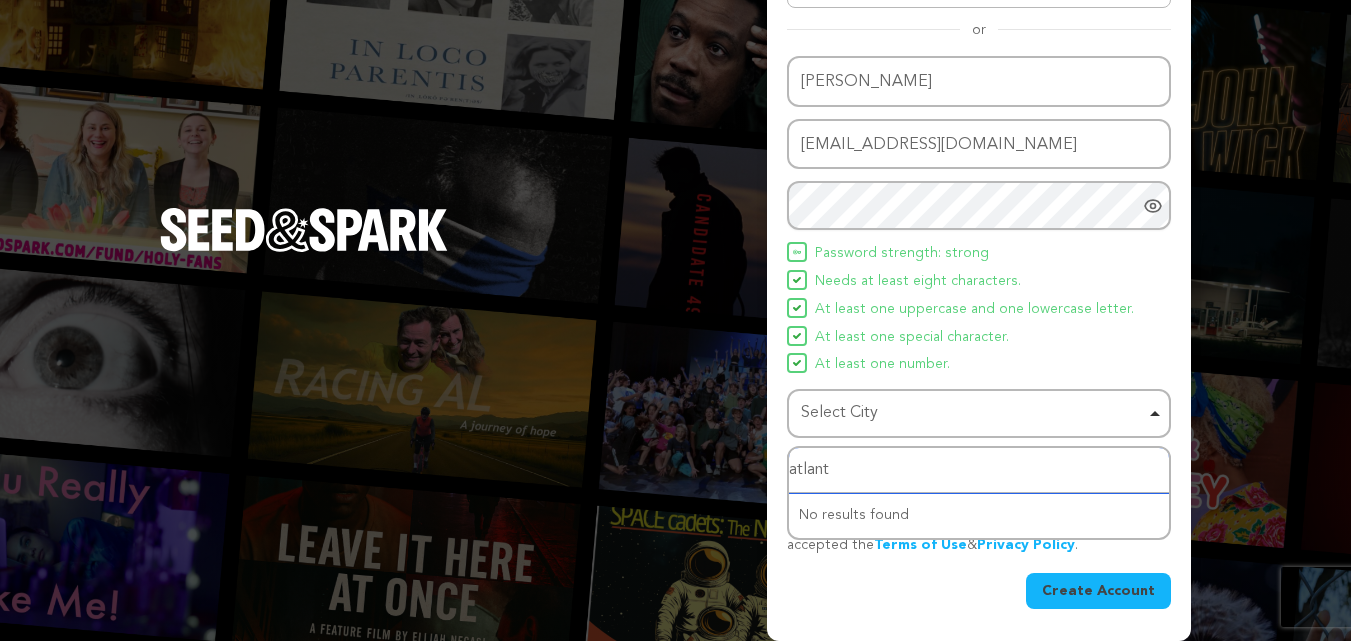 type on "atlanta" 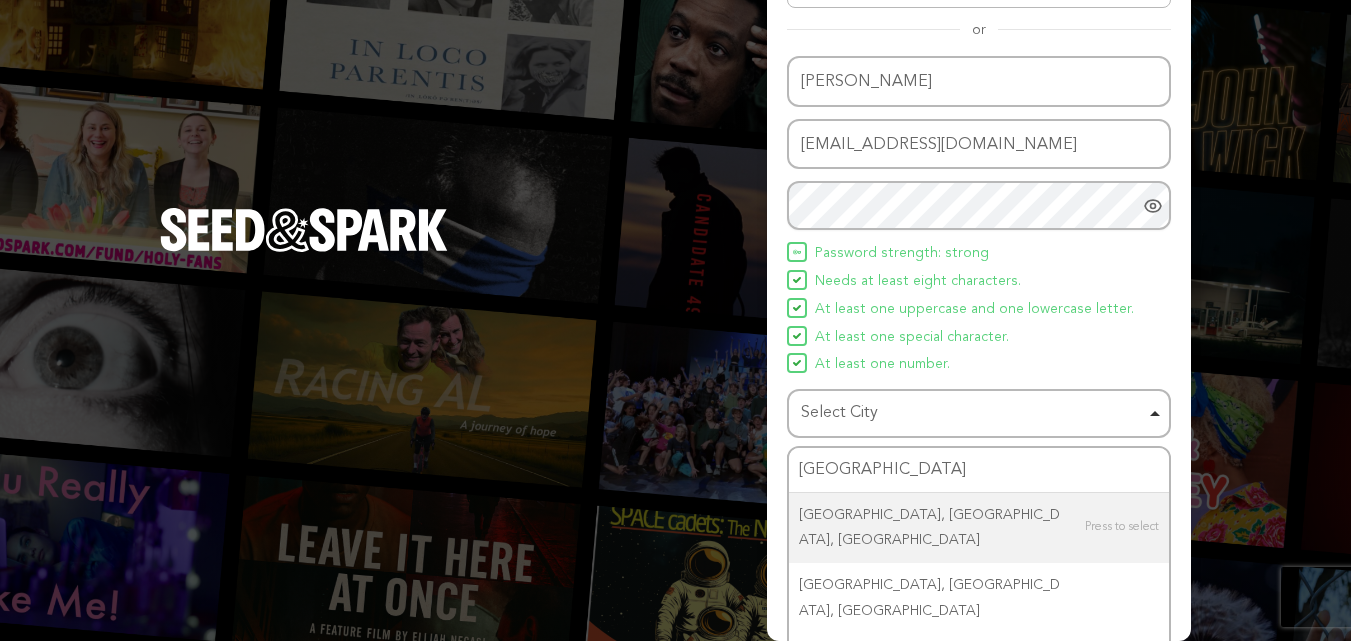 type 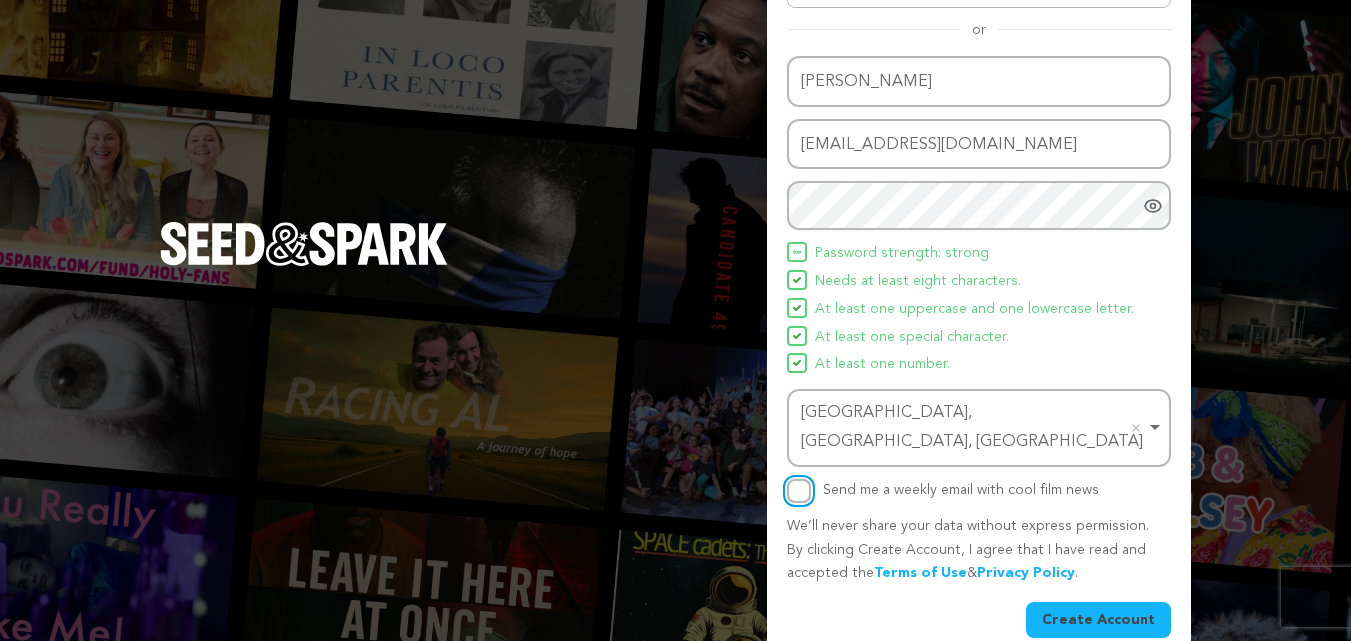 click on "Send me a weekly email with cool film news" at bounding box center (799, 491) 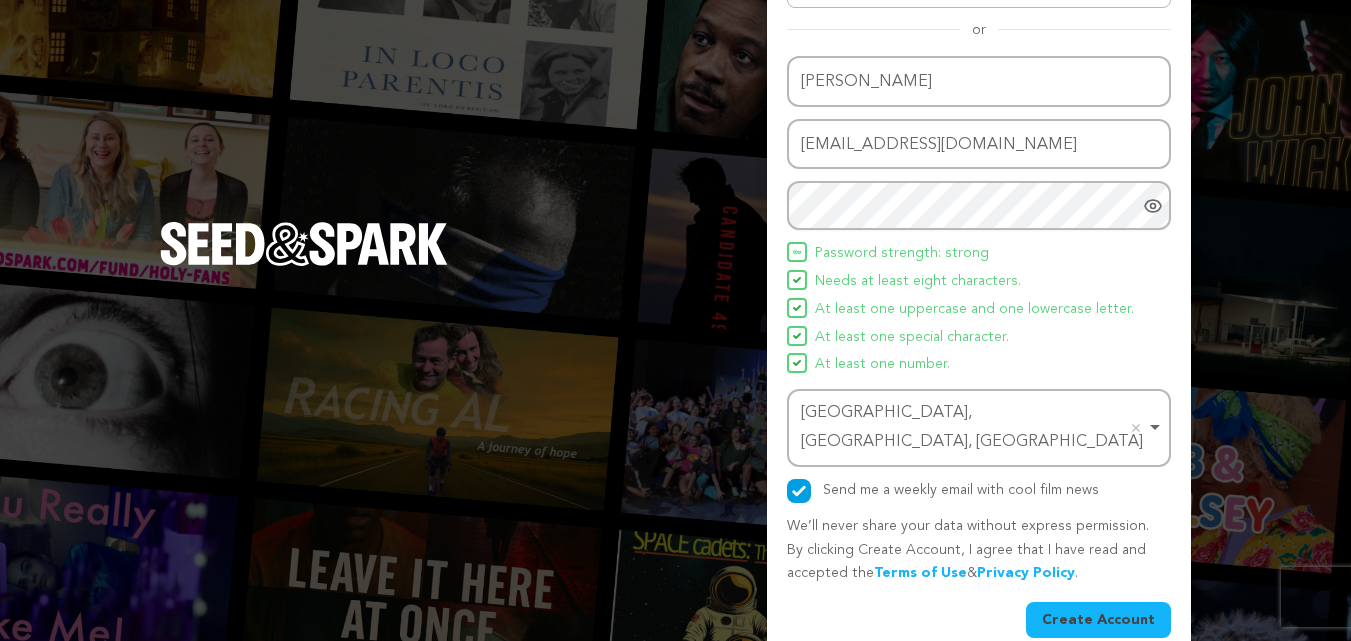click on "Create Account" 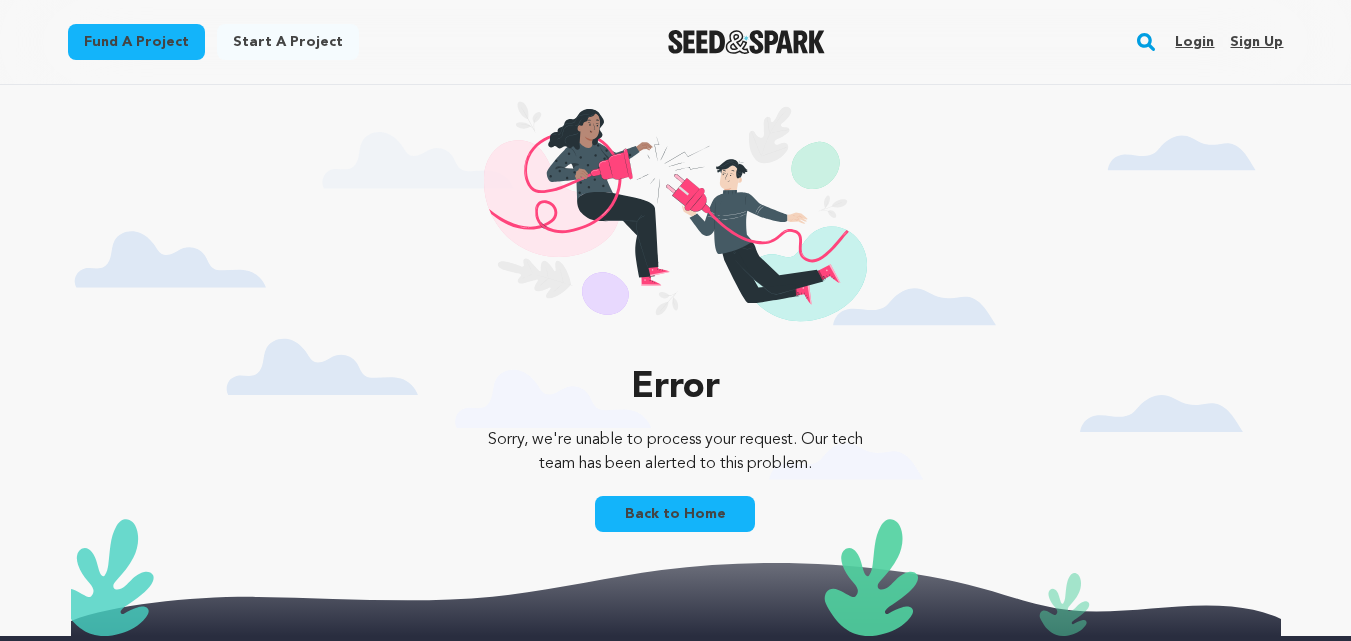 scroll, scrollTop: 0, scrollLeft: 0, axis: both 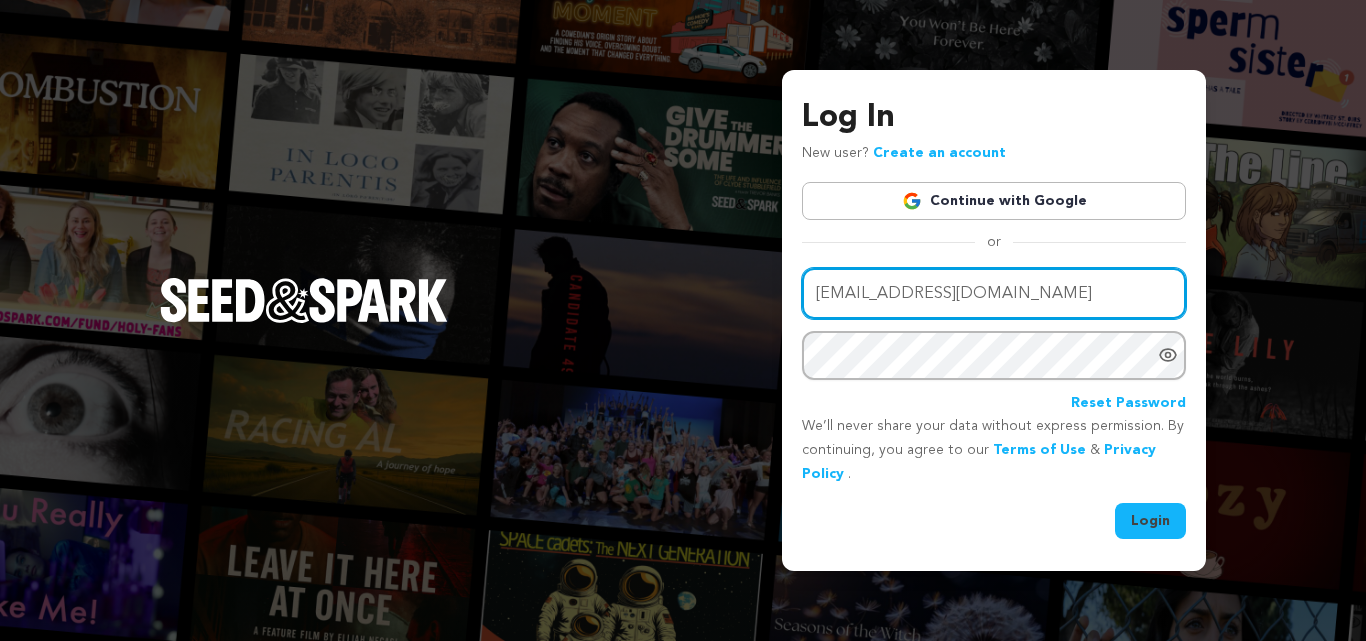 drag, startPoint x: 1070, startPoint y: 302, endPoint x: 794, endPoint y: 281, distance: 276.79776 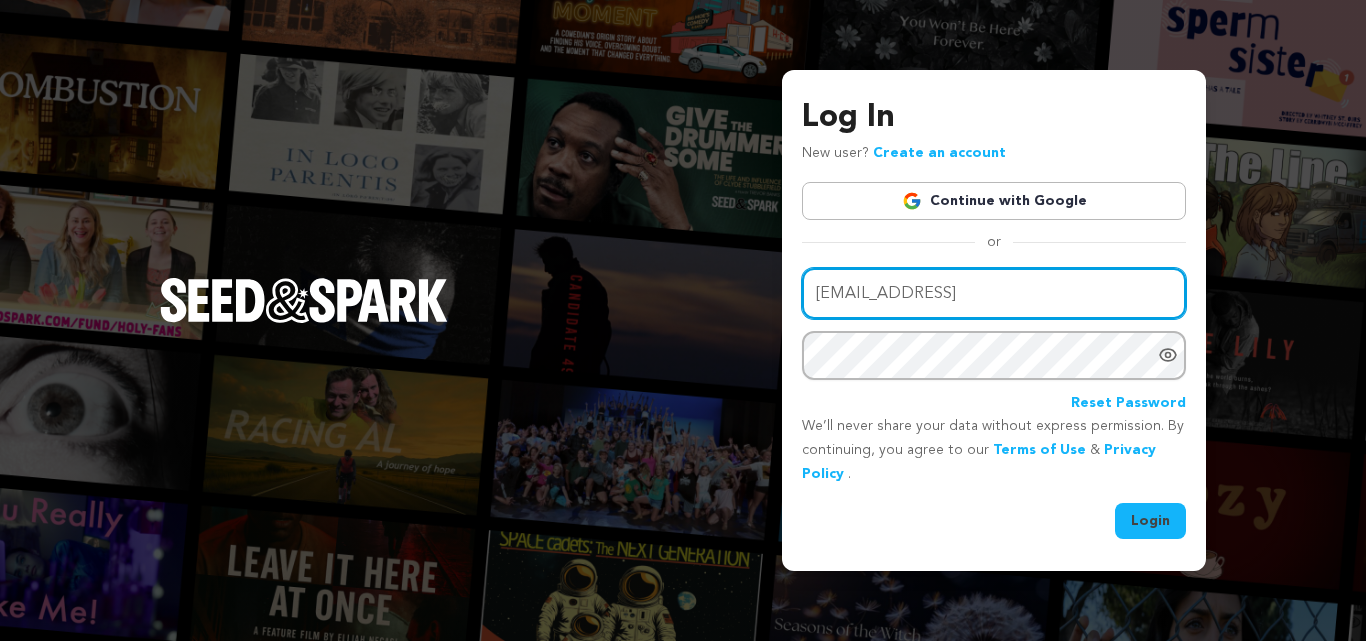 type on "soupoixipubreu-2812@yopmail.comm" 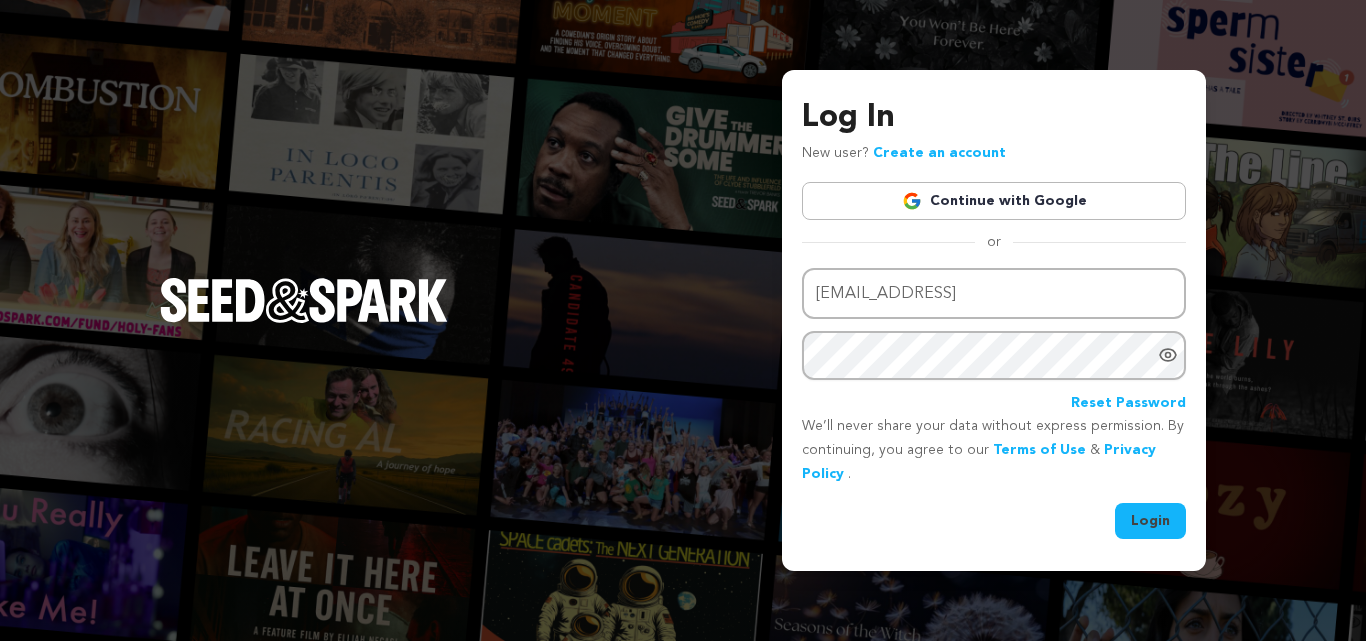 click on "Login" at bounding box center [1150, 521] 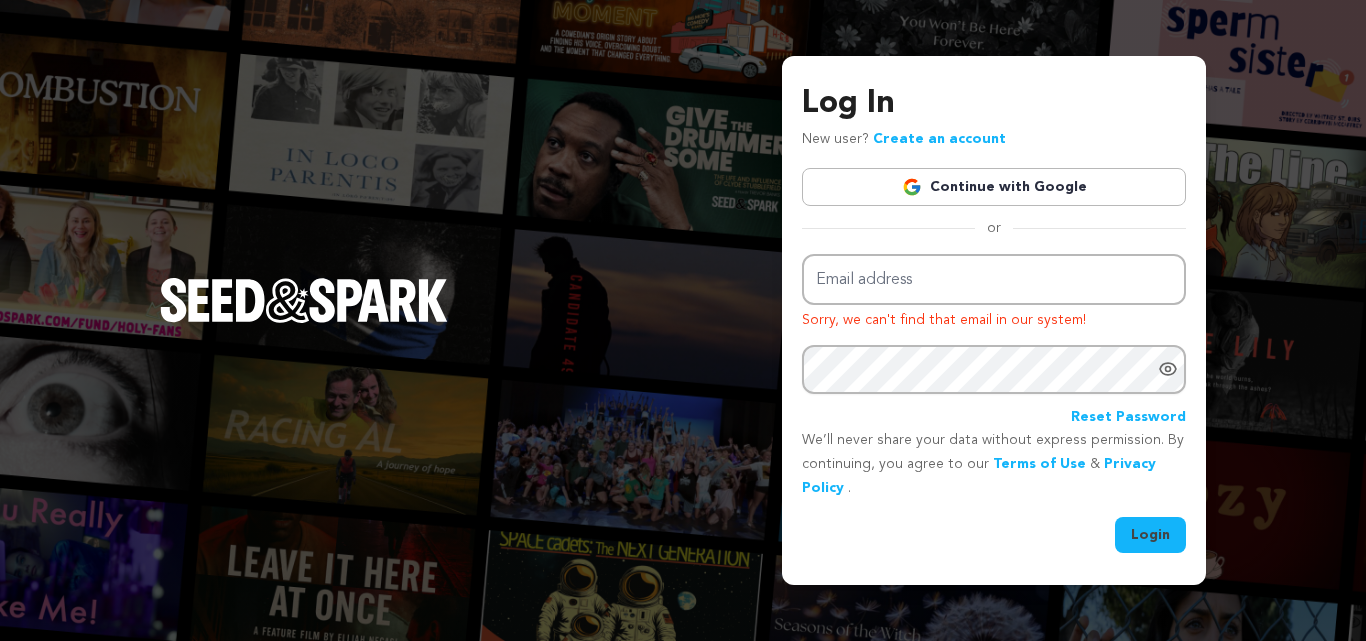 scroll, scrollTop: 0, scrollLeft: 0, axis: both 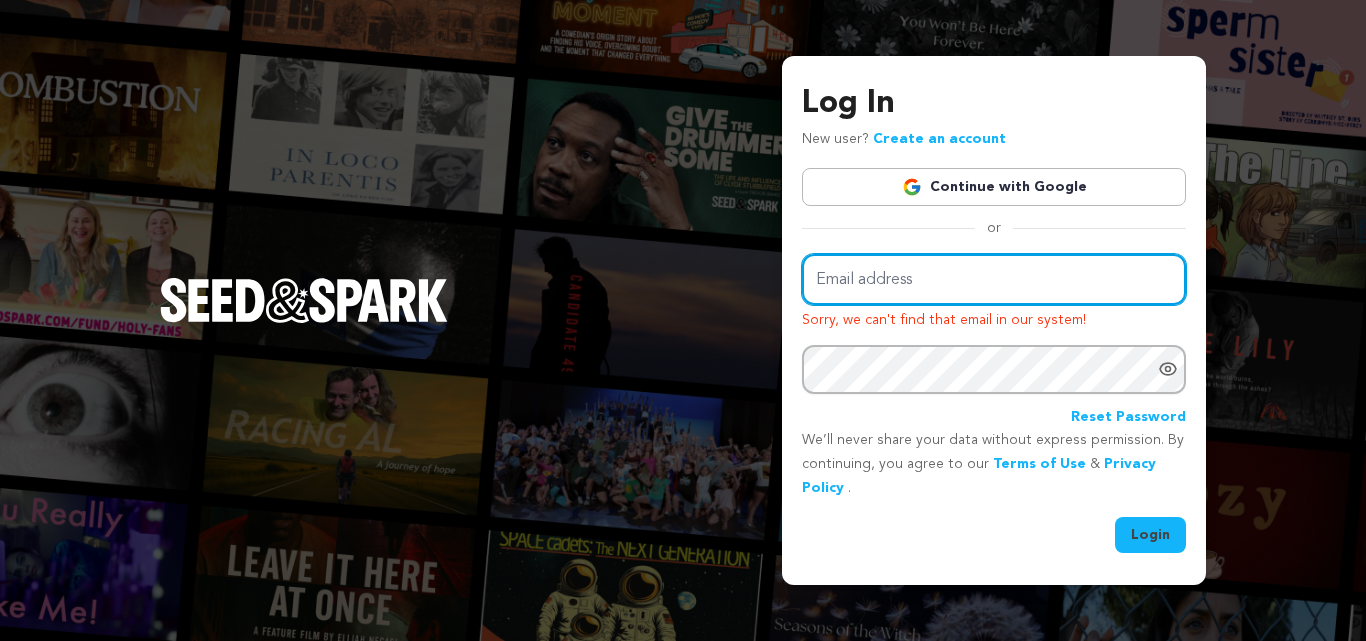 type on "[EMAIL_ADDRESS][DOMAIN_NAME]" 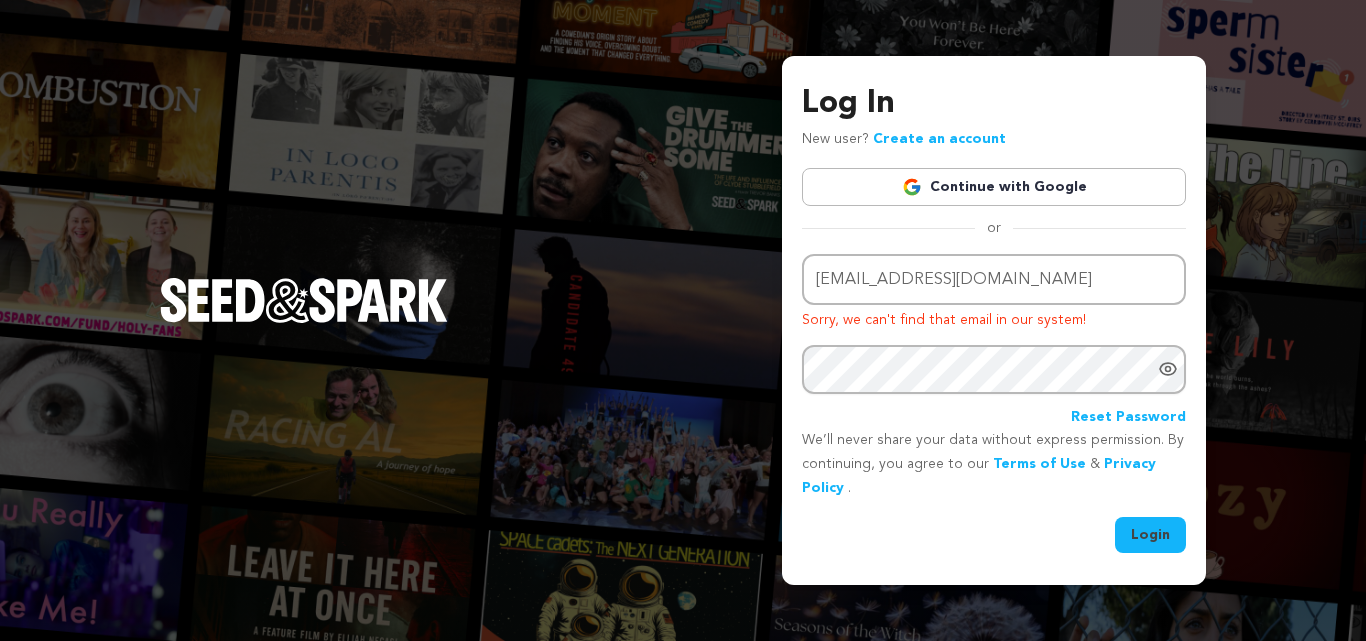 click on "Login" at bounding box center [1150, 535] 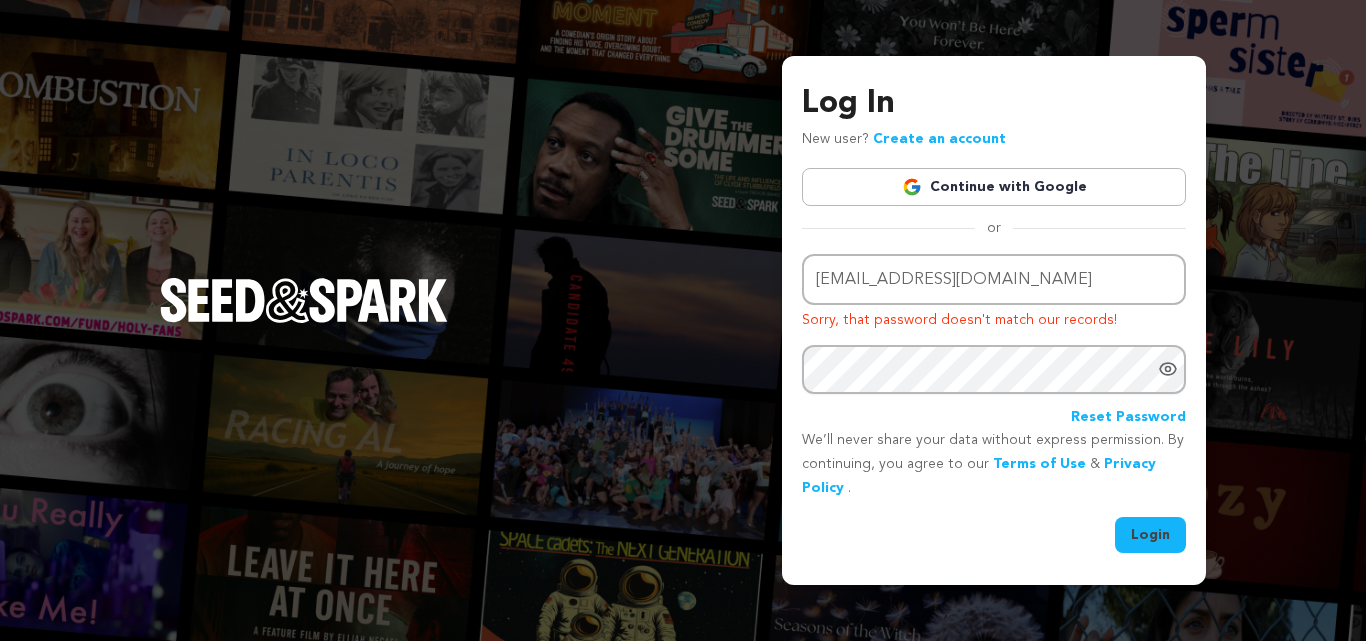 scroll, scrollTop: 0, scrollLeft: 0, axis: both 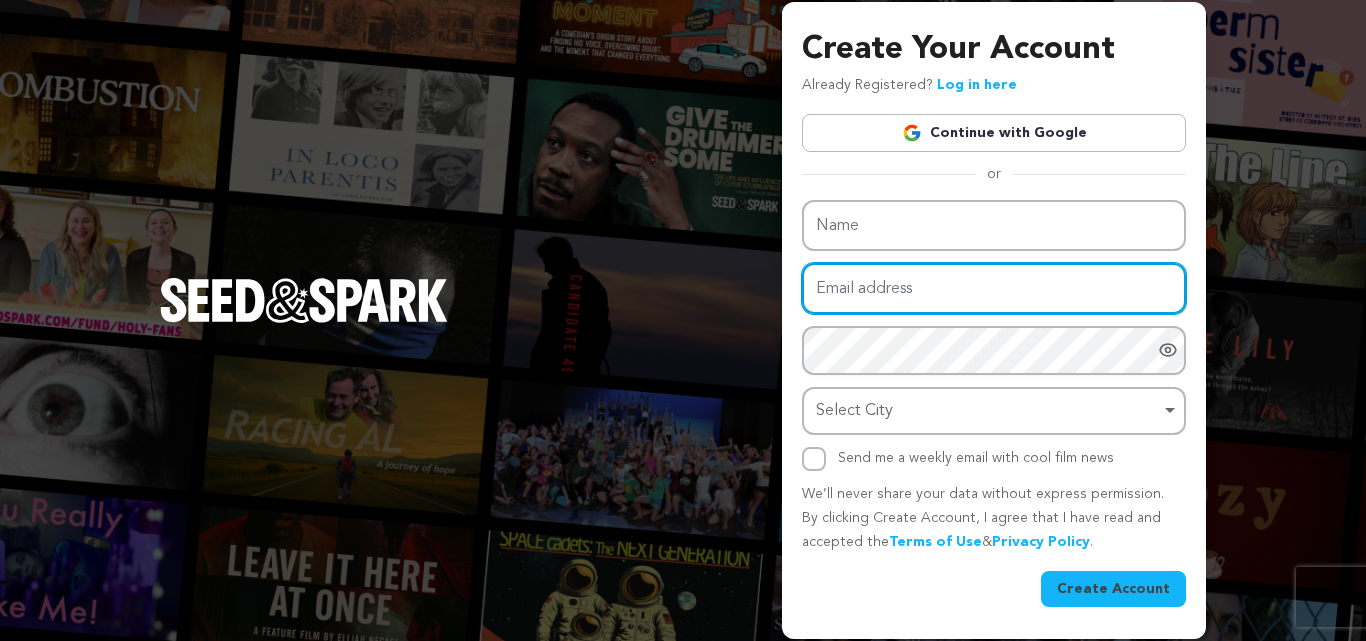 type on "[EMAIL_ADDRESS][DOMAIN_NAME]" 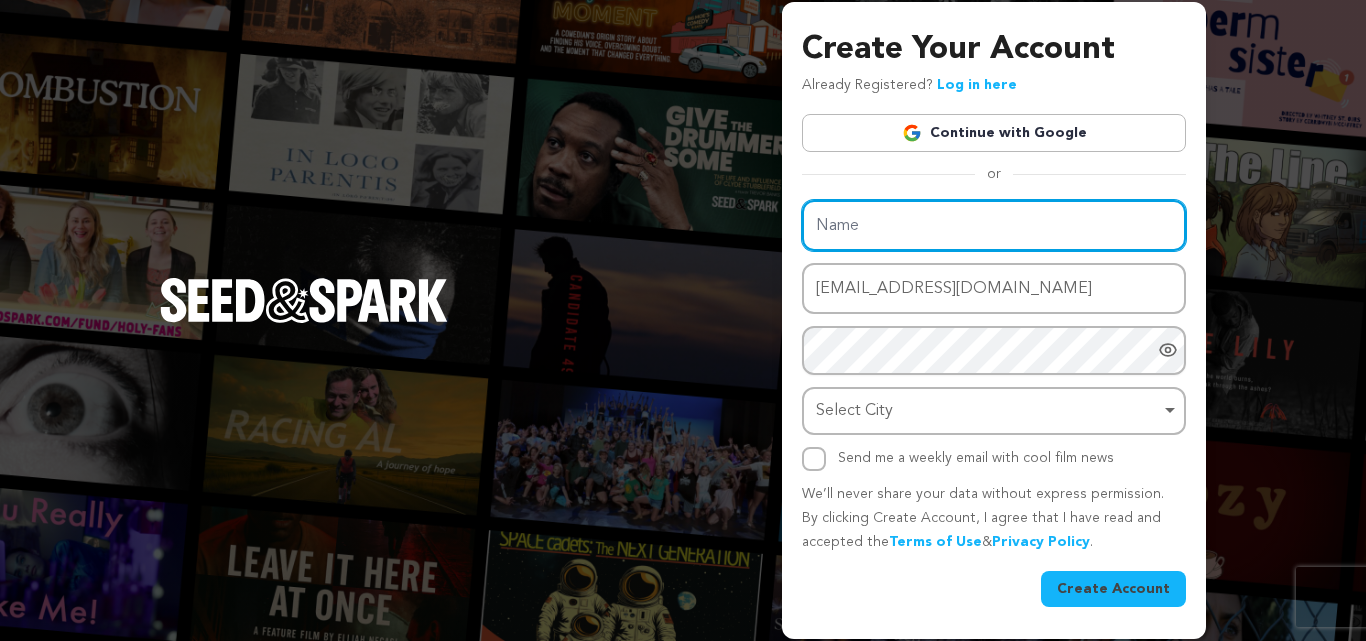 click on "Name" at bounding box center (994, 225) 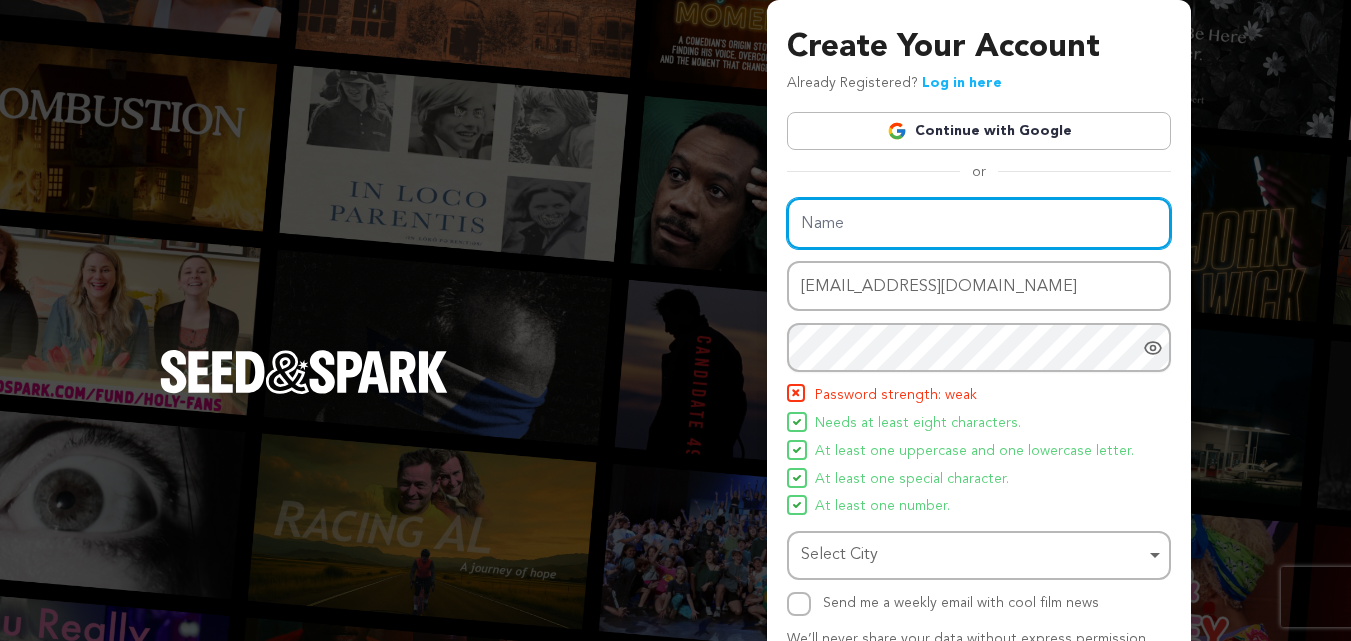 type on "[PERSON_NAME]" 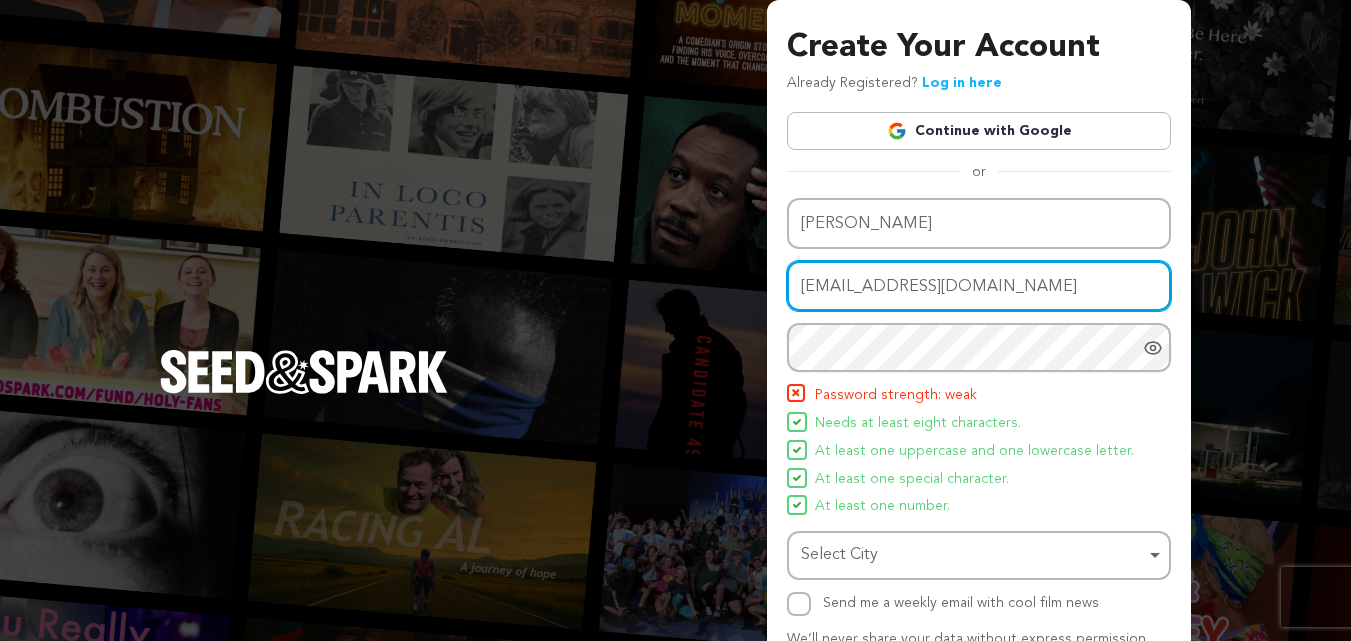 drag, startPoint x: 1077, startPoint y: 290, endPoint x: 738, endPoint y: 263, distance: 340.07352 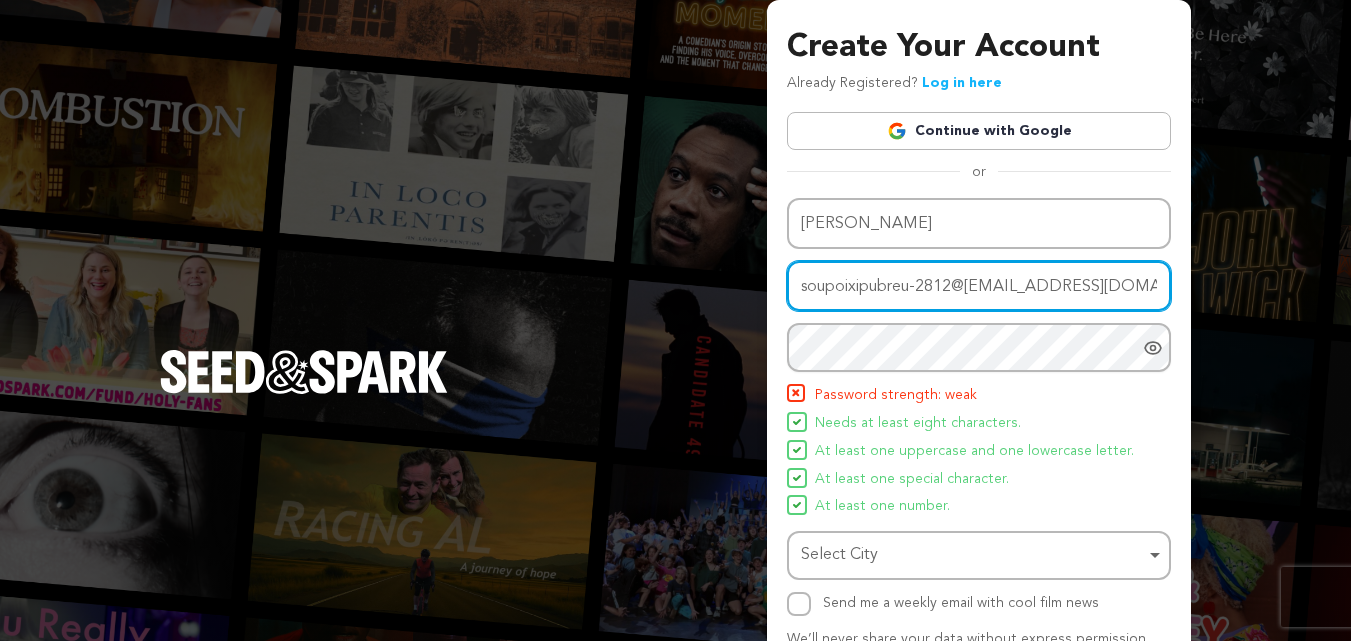 scroll, scrollTop: 0, scrollLeft: 157, axis: horizontal 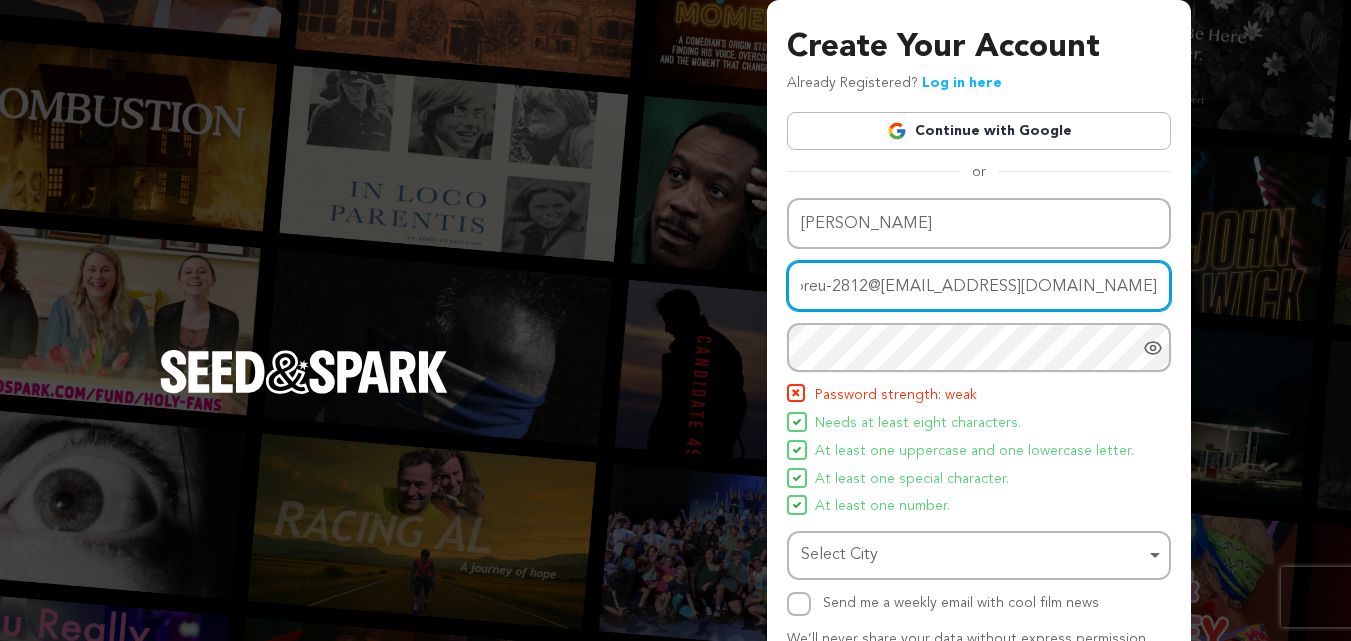 paste 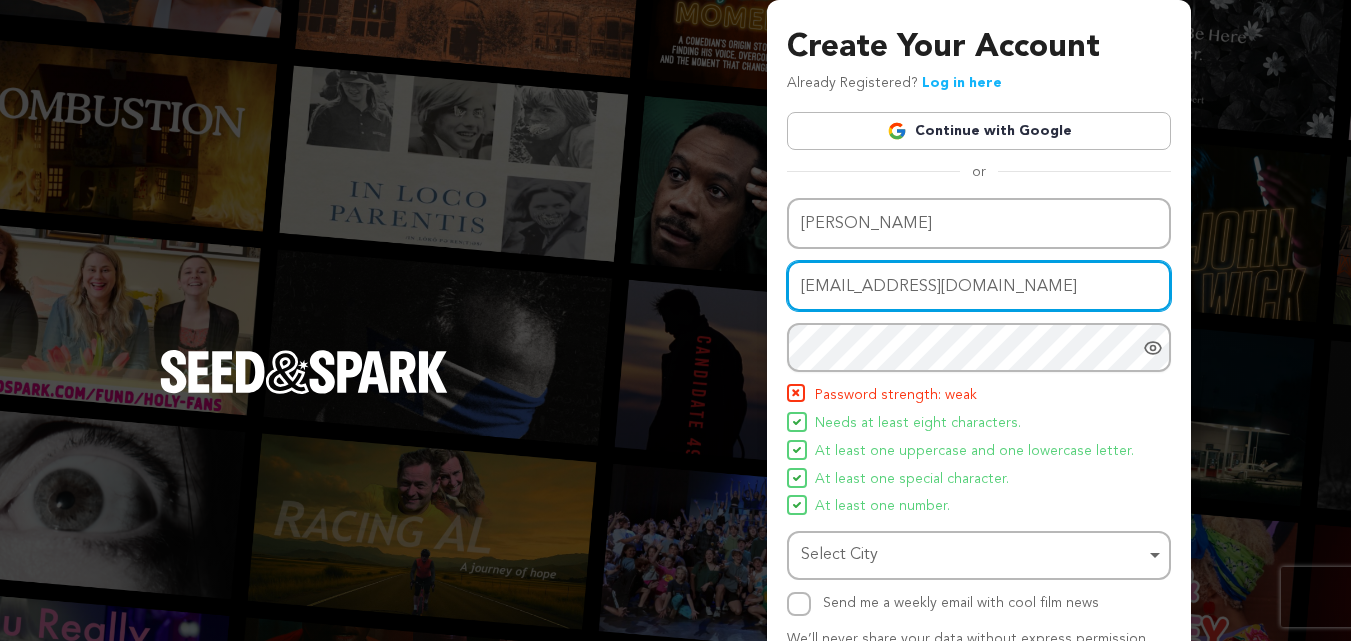 scroll, scrollTop: 0, scrollLeft: 0, axis: both 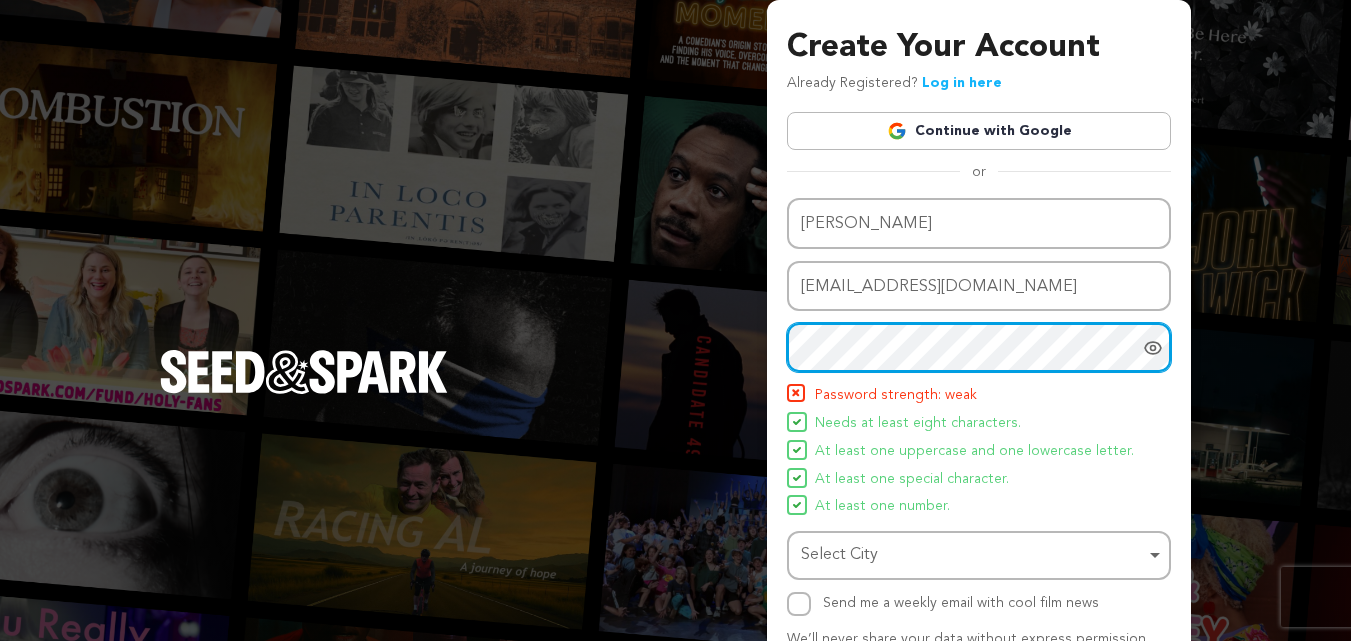 click on "Create Your Account
Already Registered?
Log in here
Continue with Google
or
eyJpdiI6ImMrYUlabkhUV3hHOVl3QngvSk9WT1E9PSIsInZhbHVlIjoibklIejh5Mm1sYVY1eElJaTVxaXZ3dz09IiwibWFjIjoiZDA4OThiMTZjMDk1MzhmNzM2NTg4MTQzNmY0MjUzYTQ2OTVjMjU3YzBhYzMxMzI0NDM2NDg4Njk1M2RkYjFkMCIsInRhZyI6IiJ9
Name
Sav Rodgers" at bounding box center (979, 391) 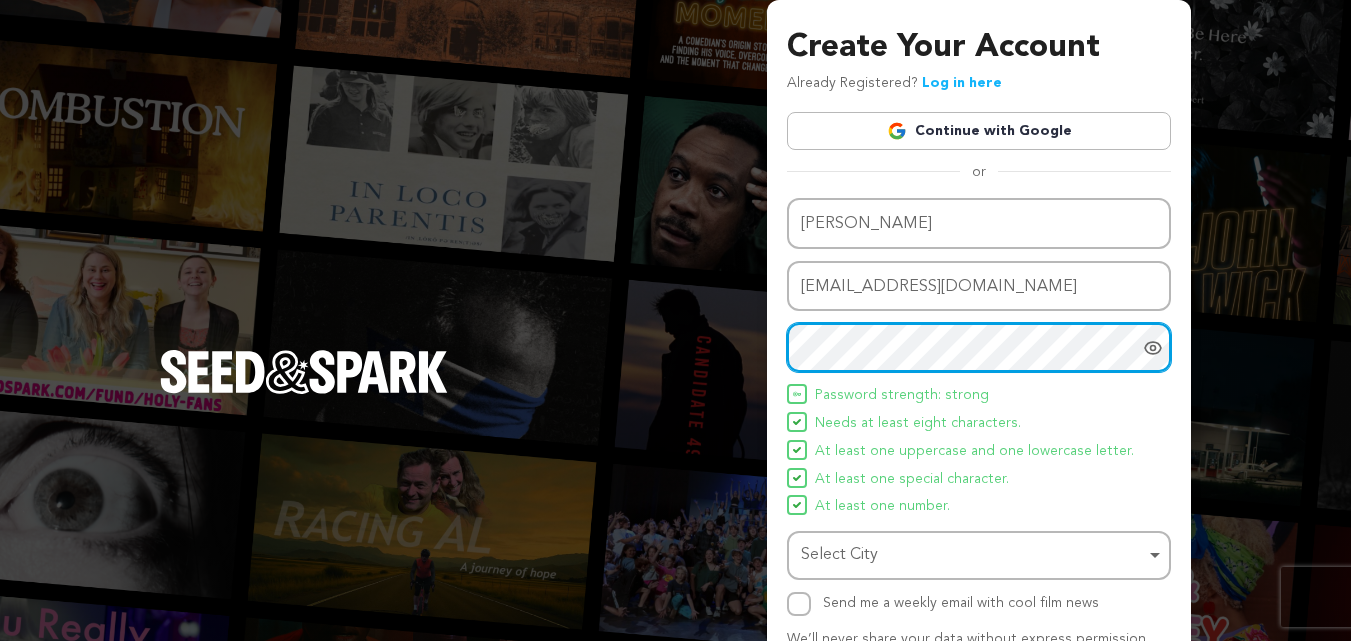 scroll, scrollTop: 142, scrollLeft: 0, axis: vertical 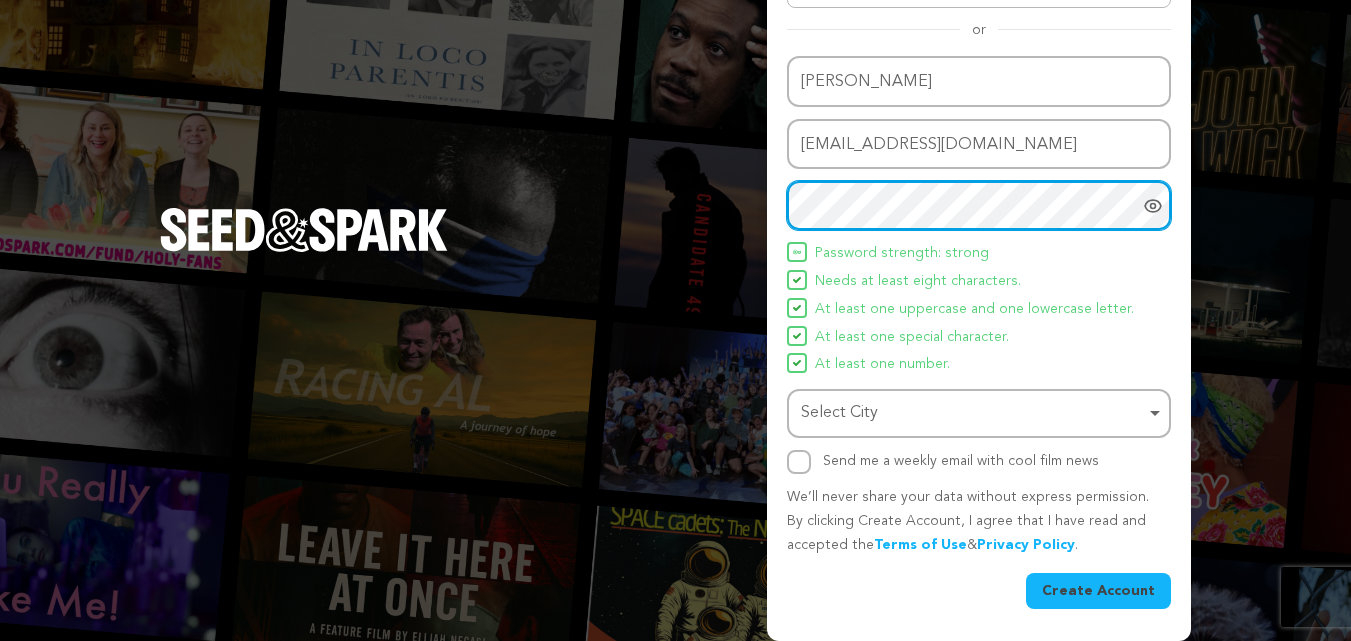click on "Select City Remove item" at bounding box center [973, 413] 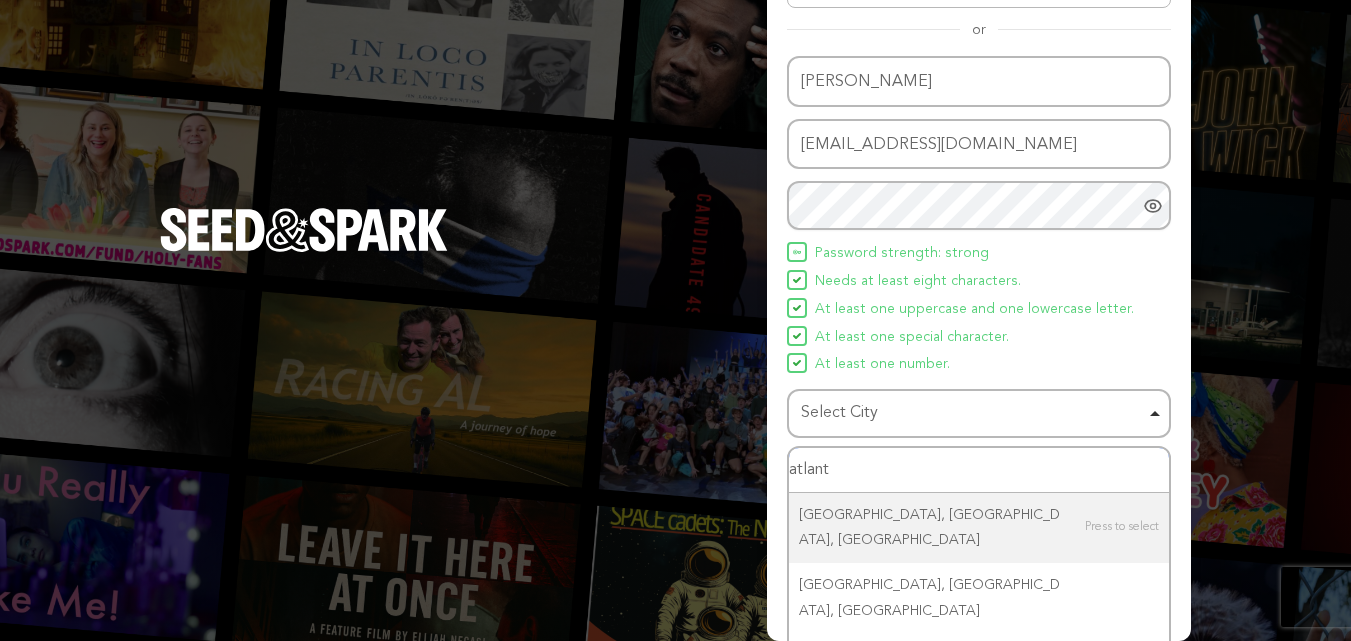 type on "atlanta" 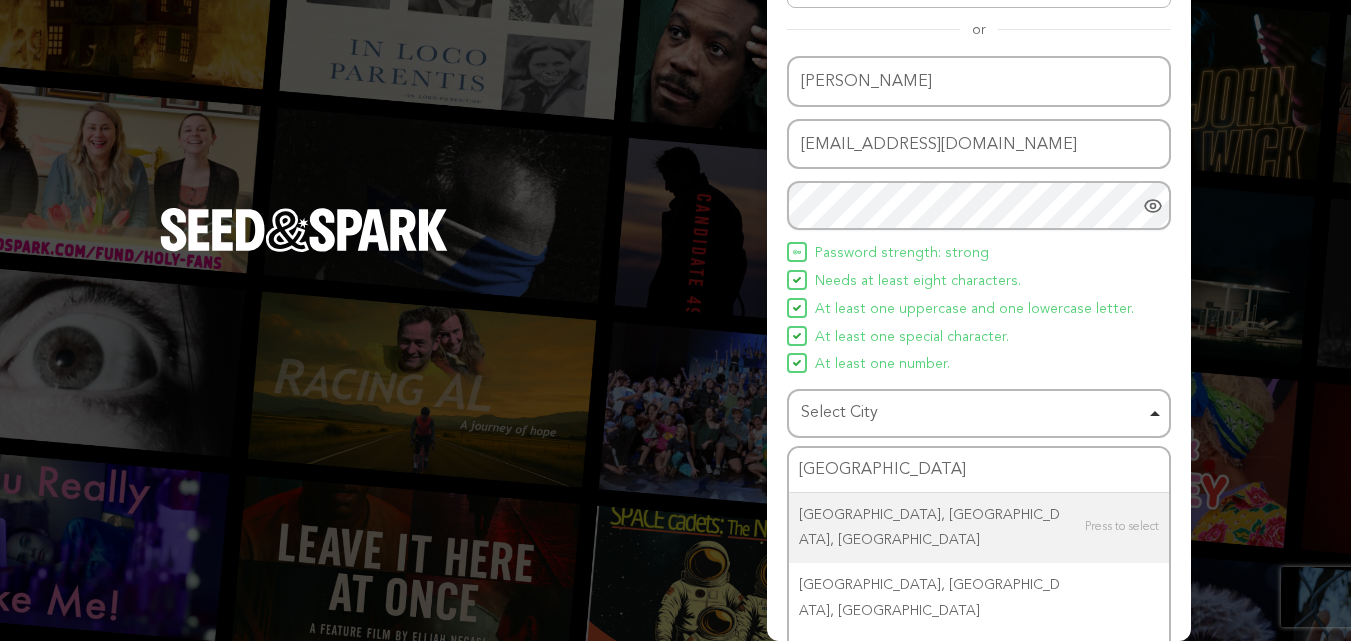 type 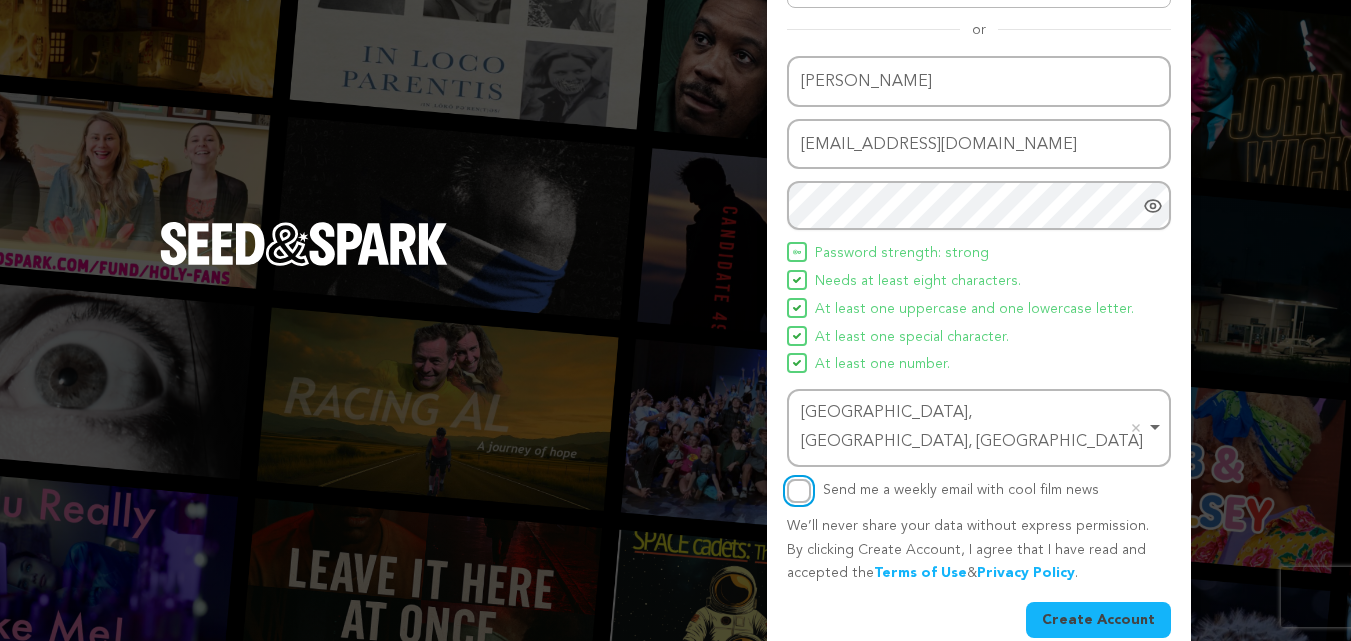 click on "Send me a weekly email with cool film news" at bounding box center (799, 491) 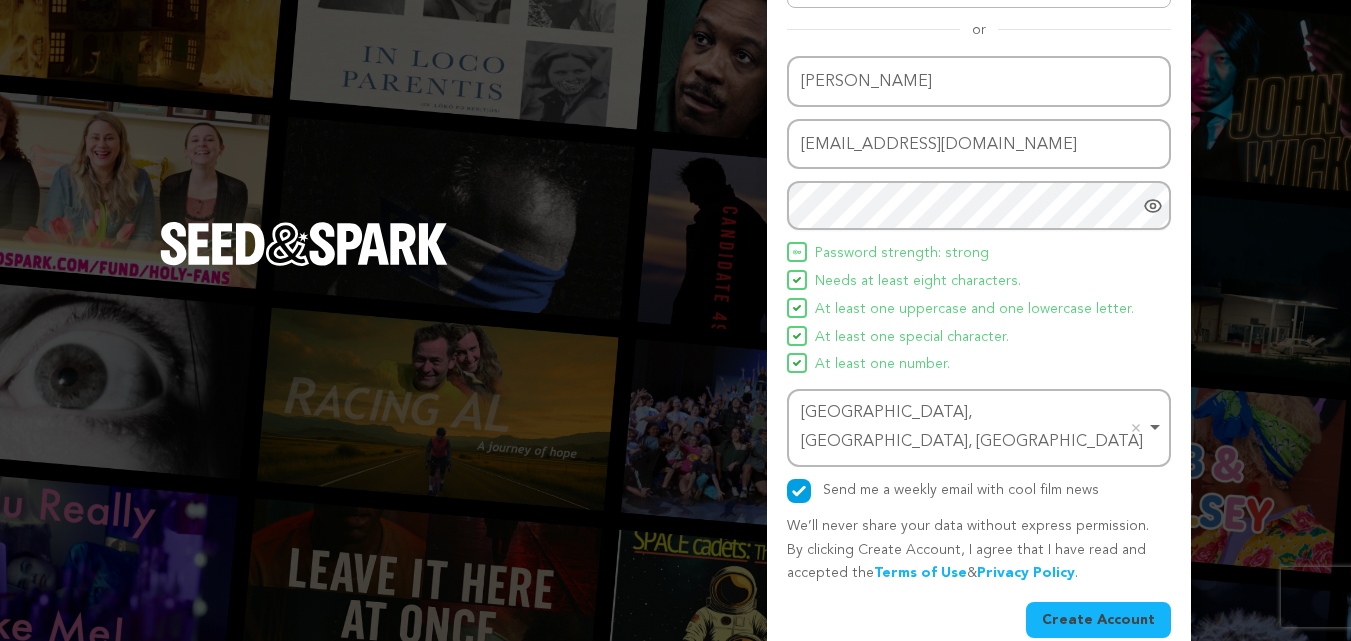 click on "Create Account" at bounding box center [1098, 620] 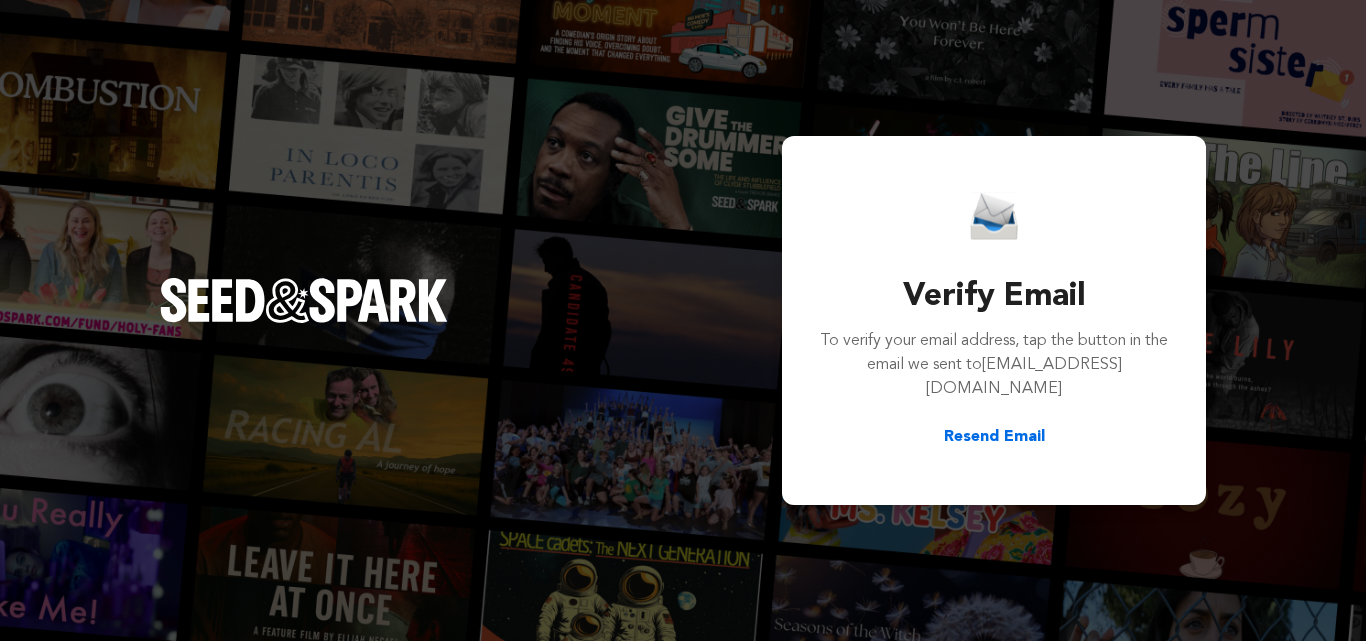 scroll, scrollTop: 0, scrollLeft: 0, axis: both 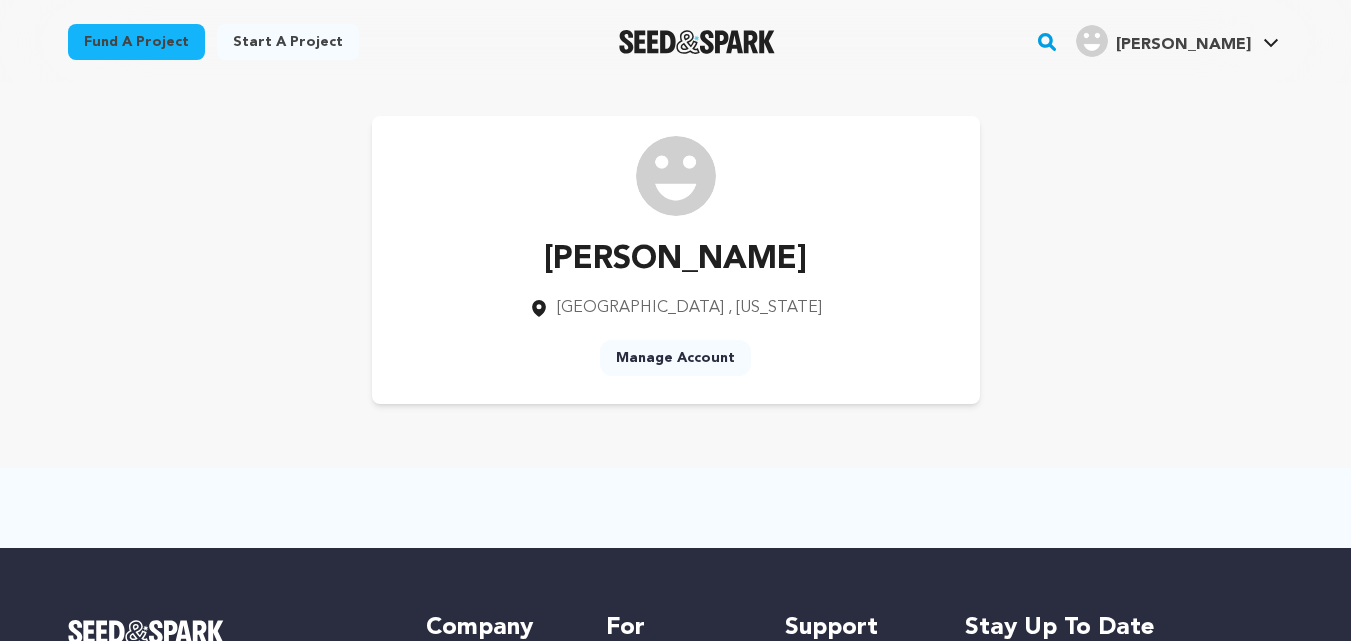 click on "Manage Account" at bounding box center (675, 358) 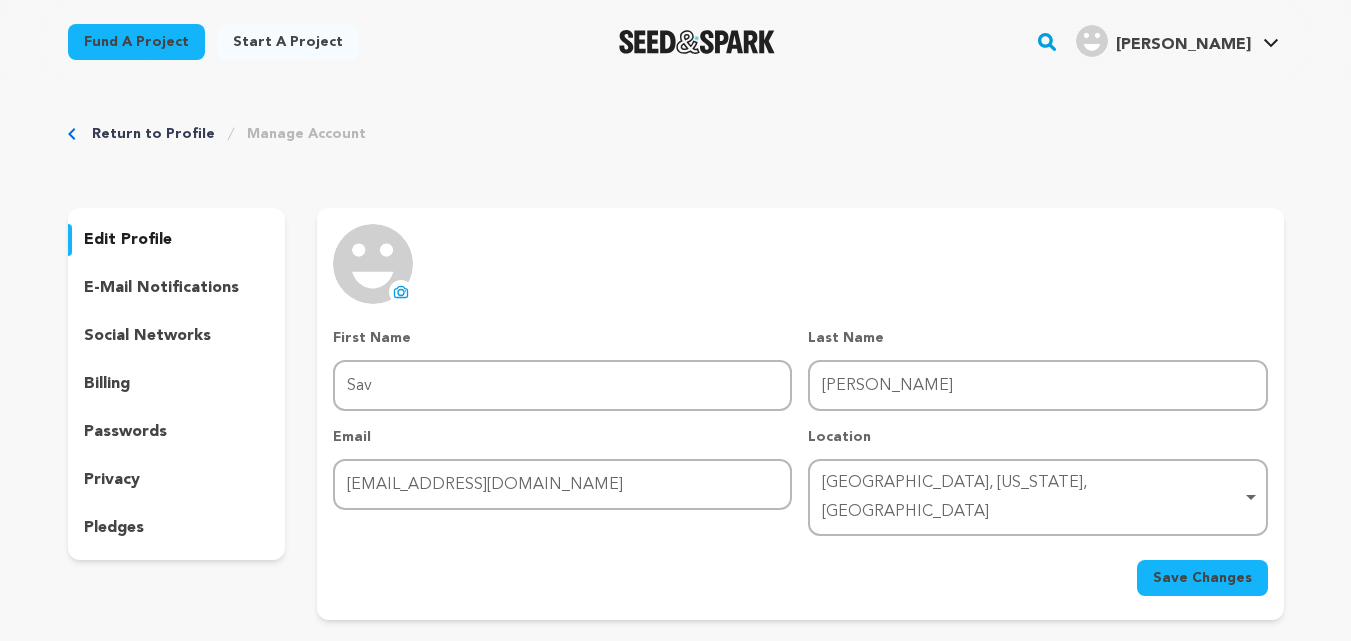 scroll, scrollTop: 0, scrollLeft: 0, axis: both 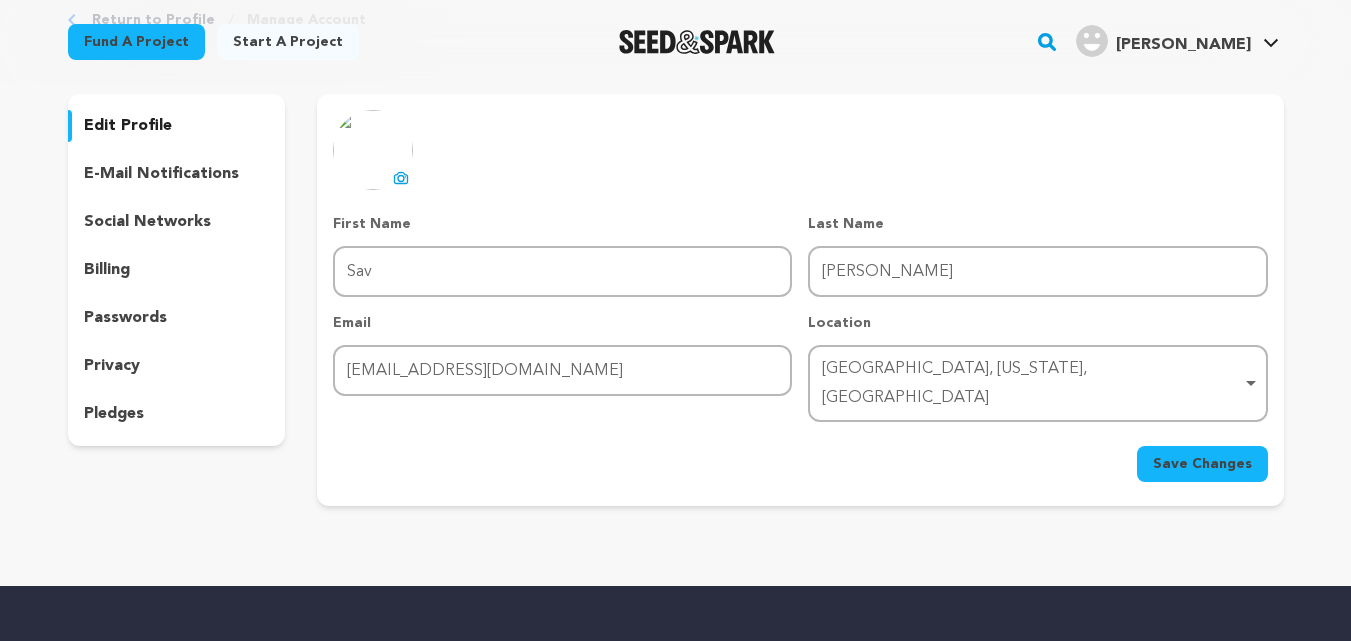 click on "Save Changes" at bounding box center [1202, 464] 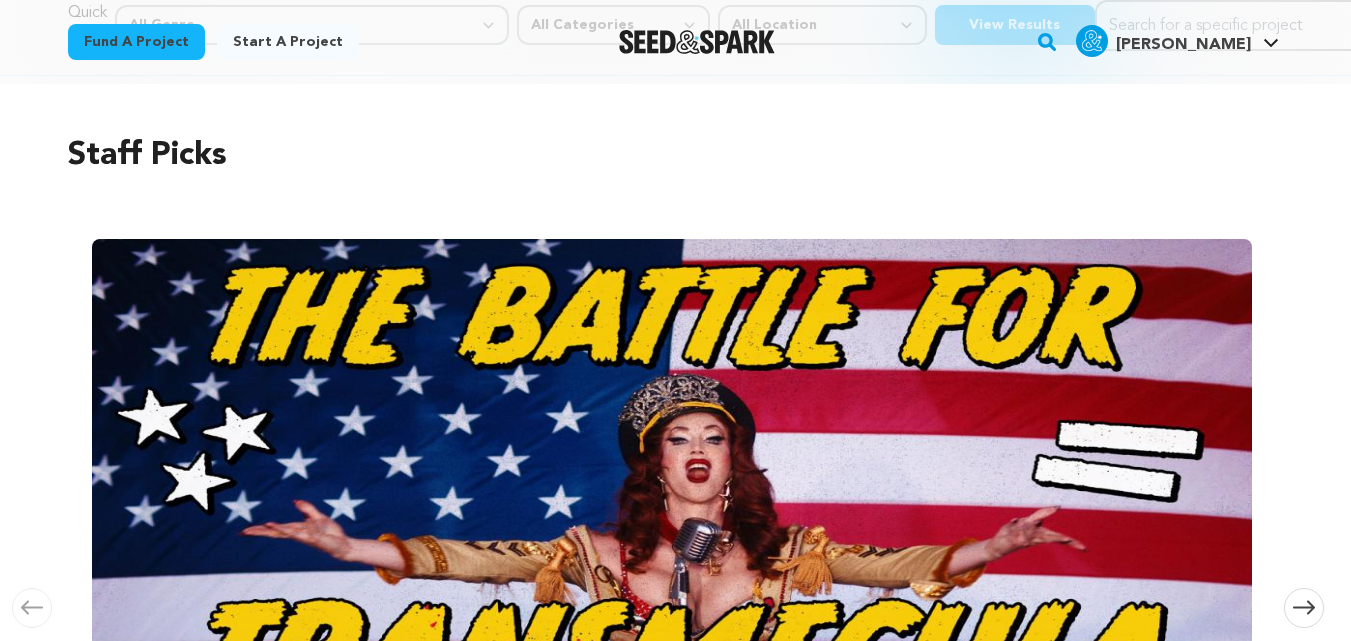 scroll, scrollTop: 0, scrollLeft: 0, axis: both 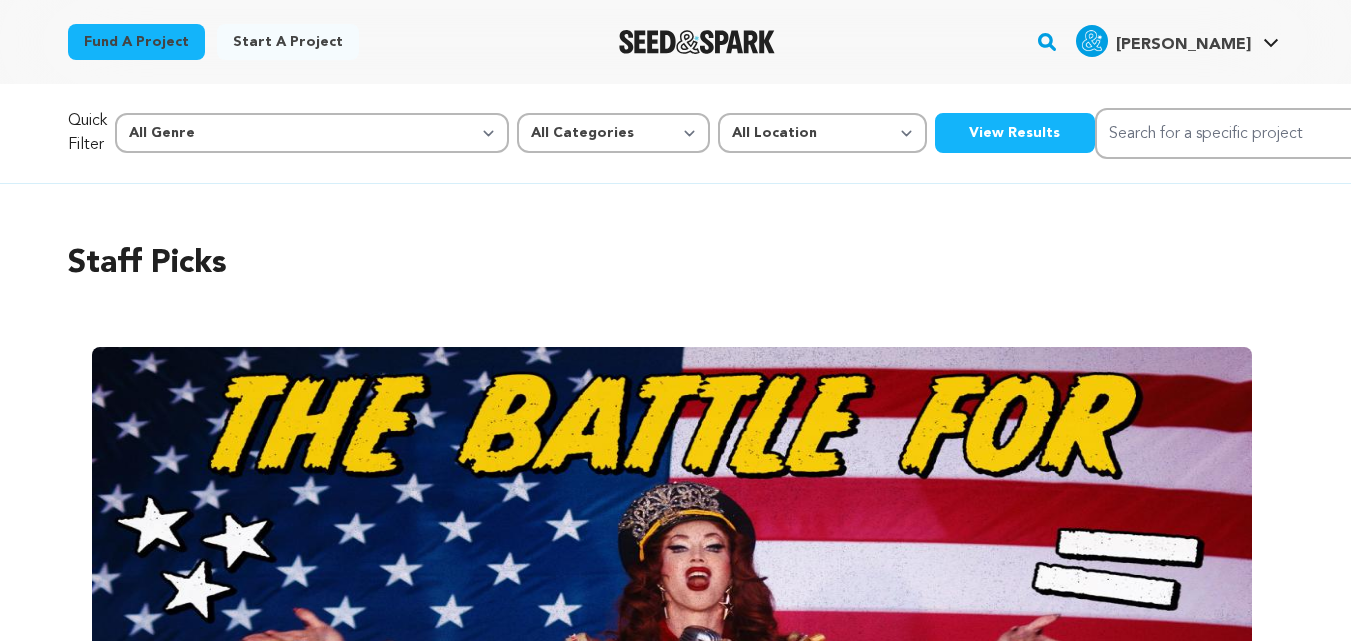 click on "View Results" at bounding box center [1015, 133] 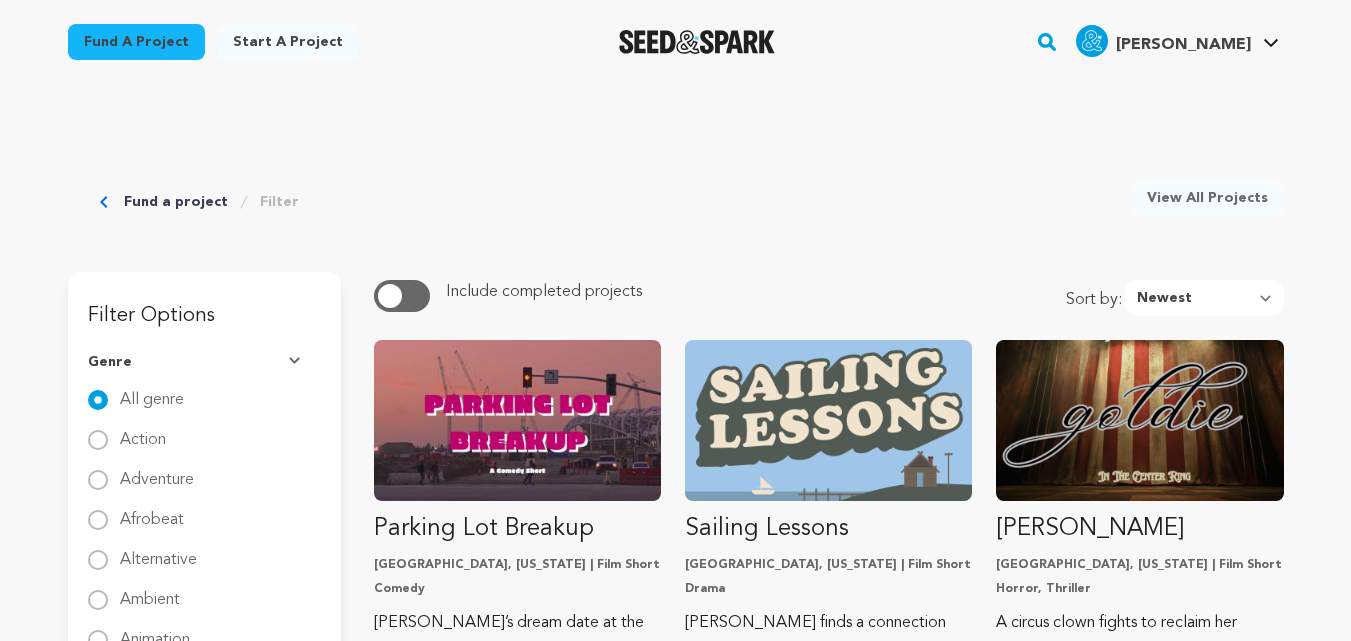 scroll, scrollTop: 236, scrollLeft: 0, axis: vertical 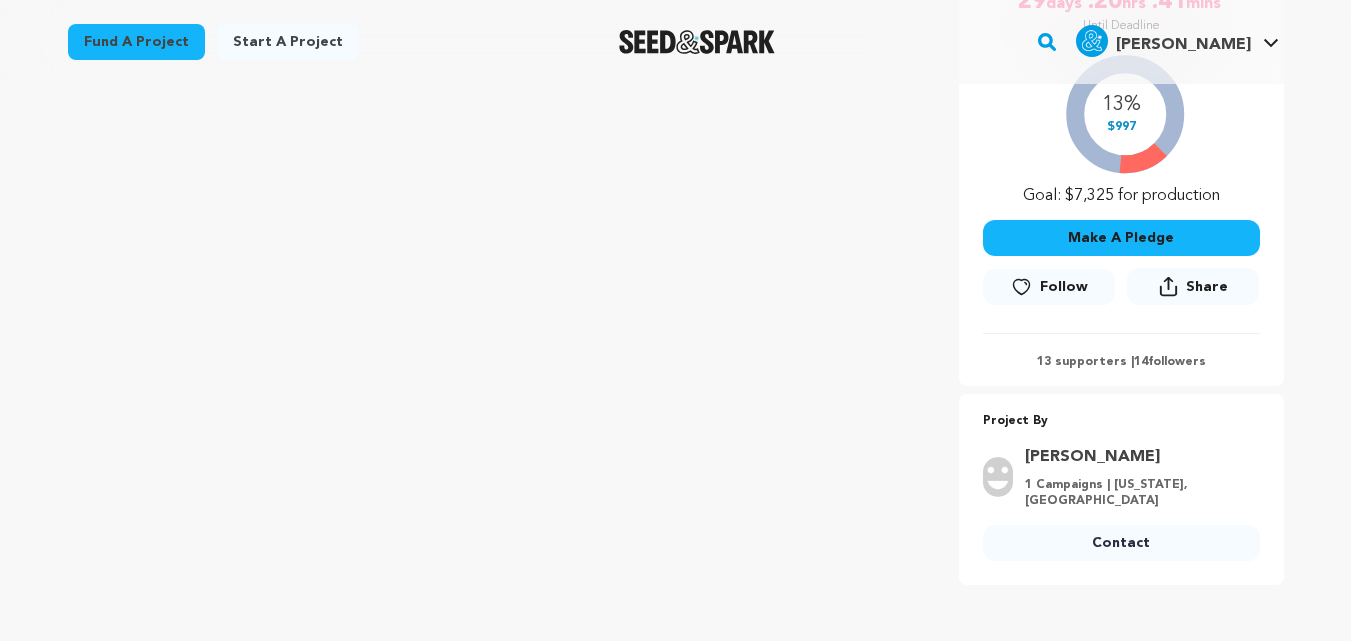 click on "Contact" at bounding box center [1121, 543] 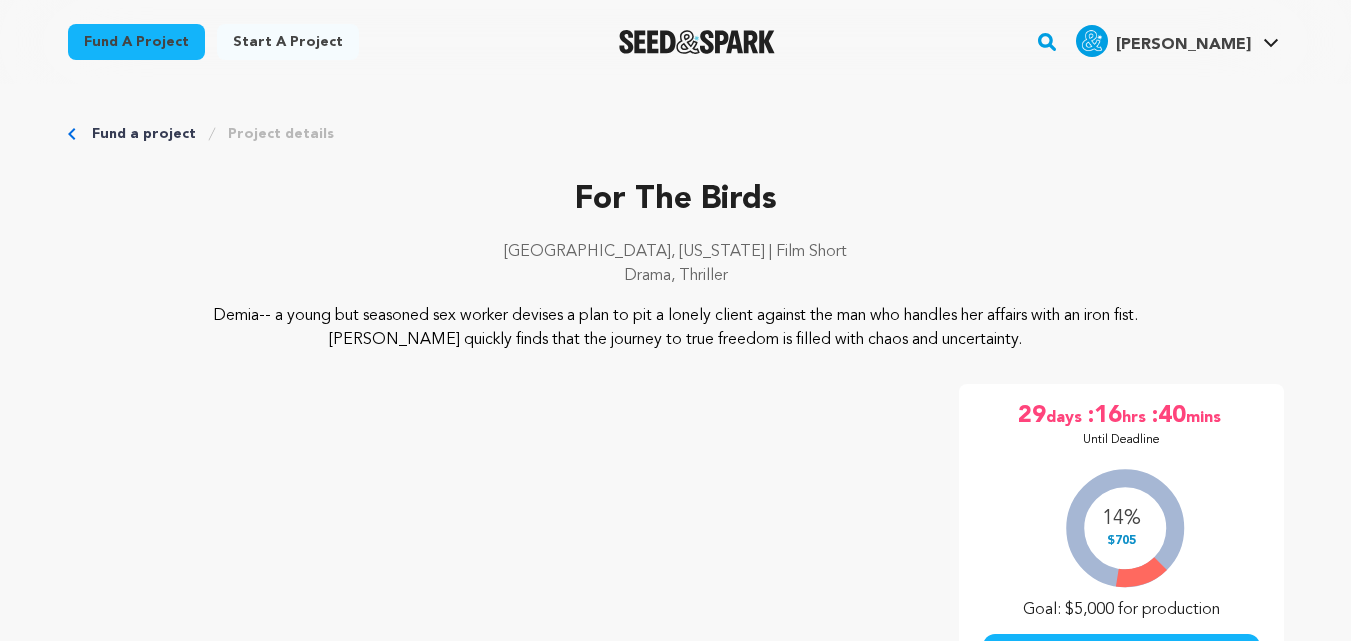 scroll, scrollTop: 0, scrollLeft: 0, axis: both 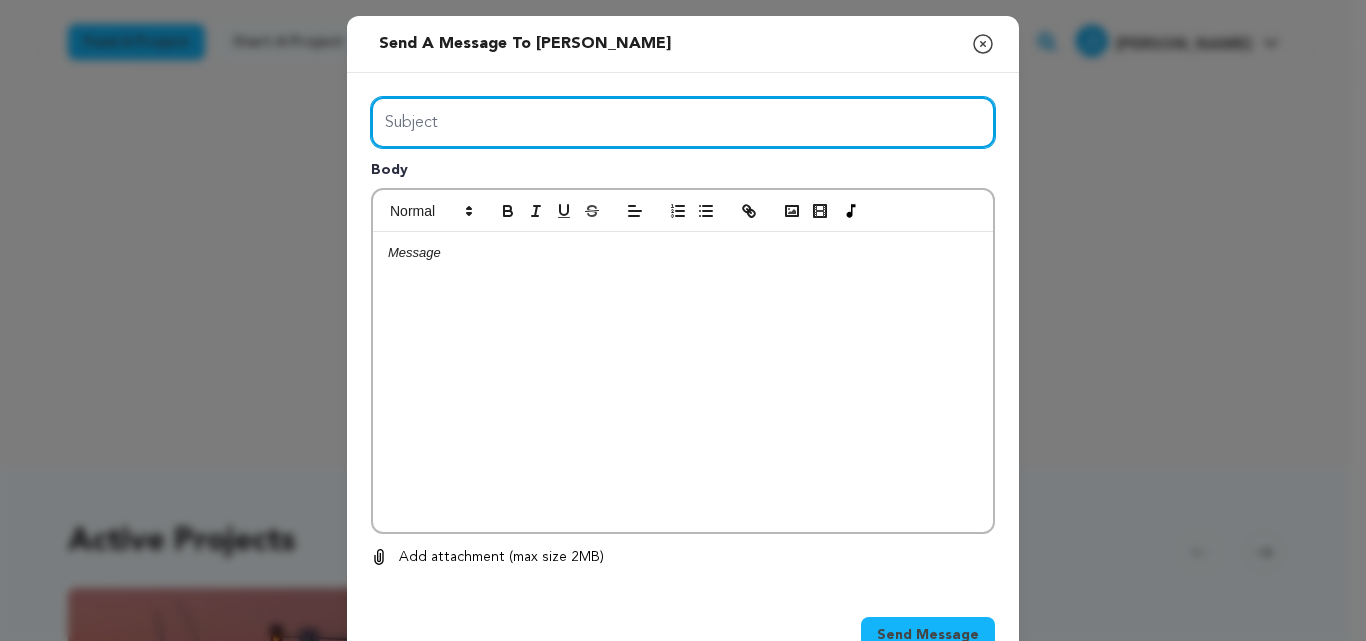 click on "Subject" at bounding box center (683, 122) 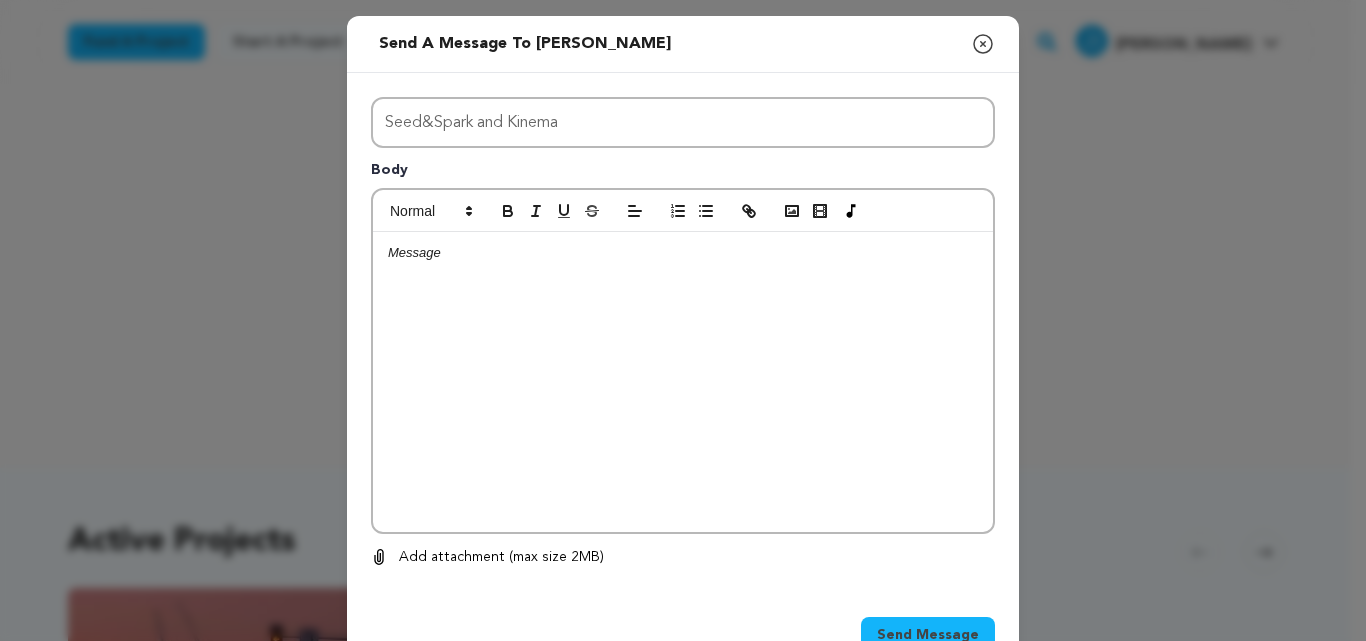 click at bounding box center [683, 382] 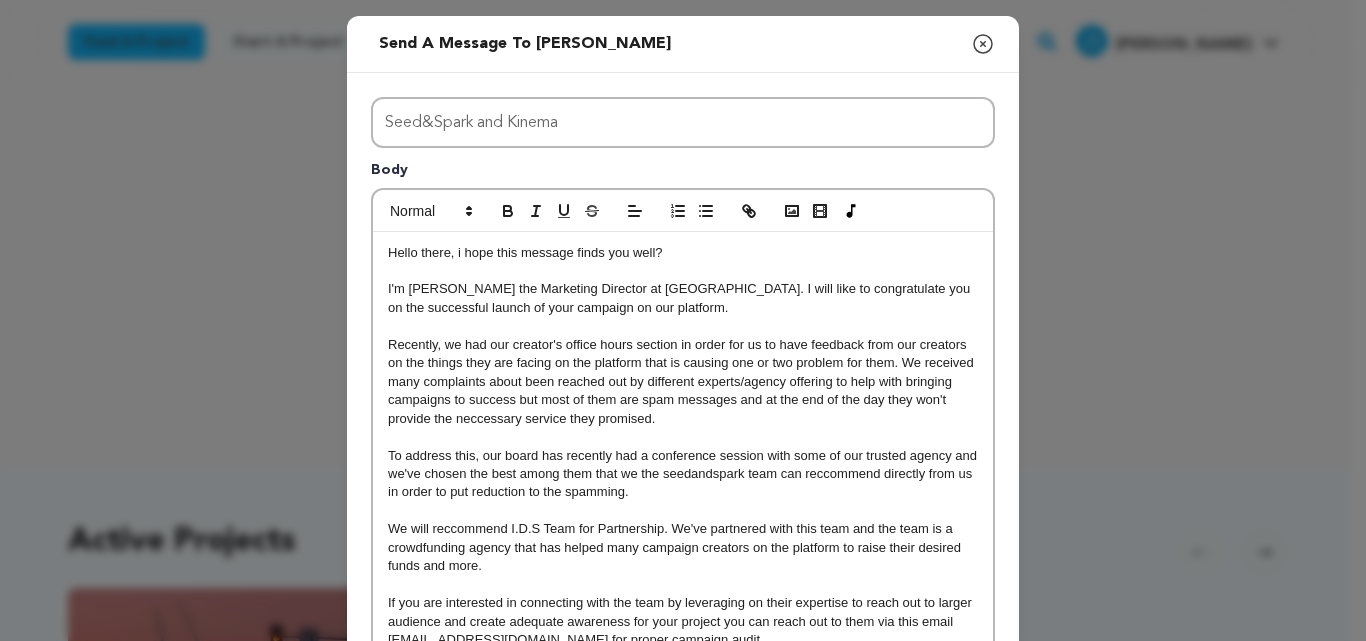 scroll, scrollTop: 0, scrollLeft: 0, axis: both 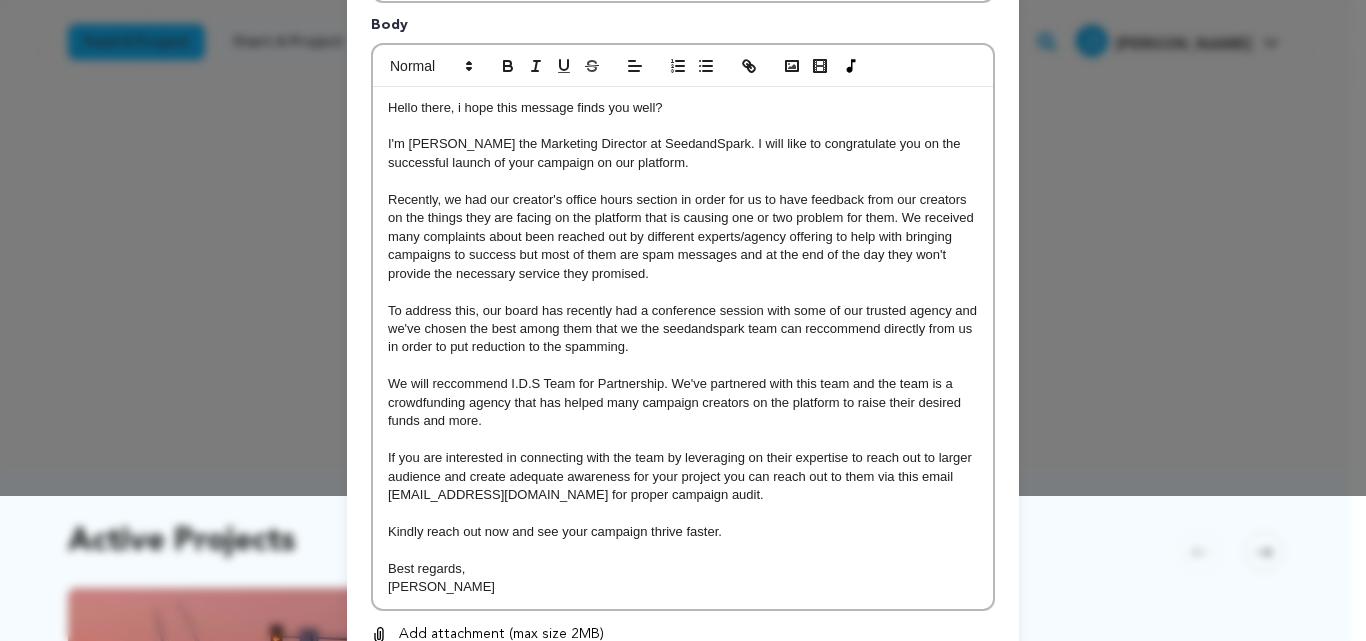 click on "To address this, our board has recently had a conference session with some of our trusted agency and we've chosen the best among them that we the seedandspark team can reccommend directly from us in order to put reduction to the spamming." at bounding box center [683, 329] 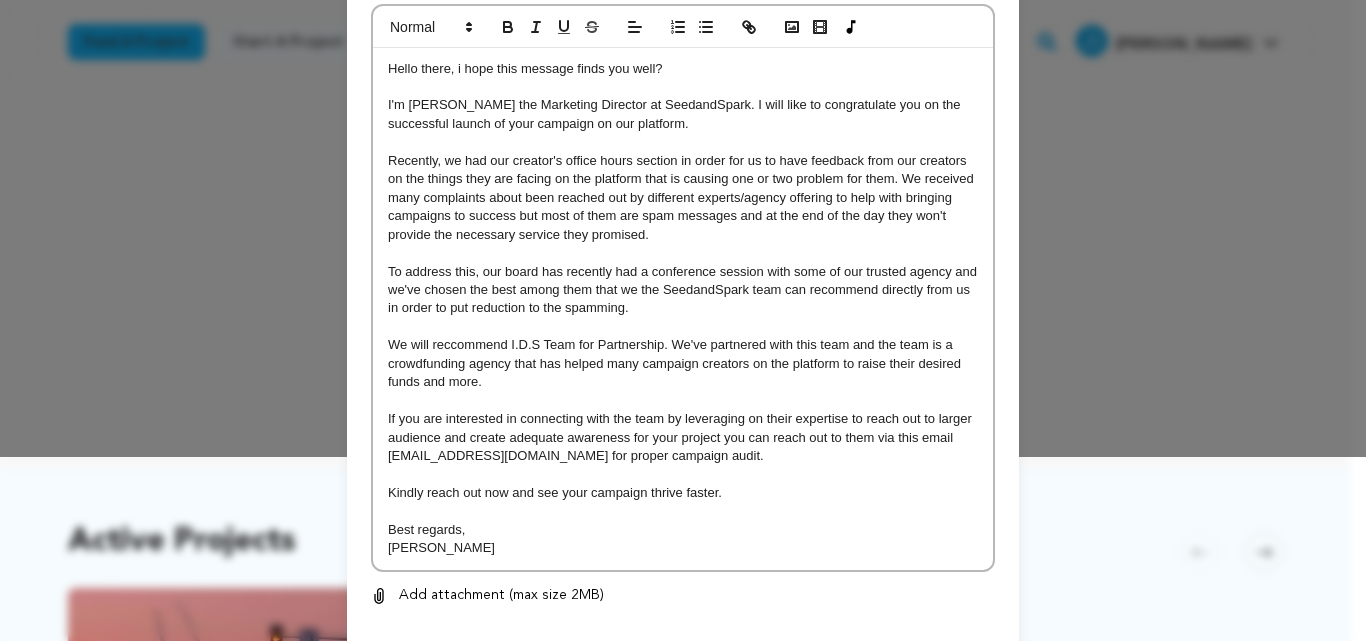 scroll, scrollTop: 196, scrollLeft: 0, axis: vertical 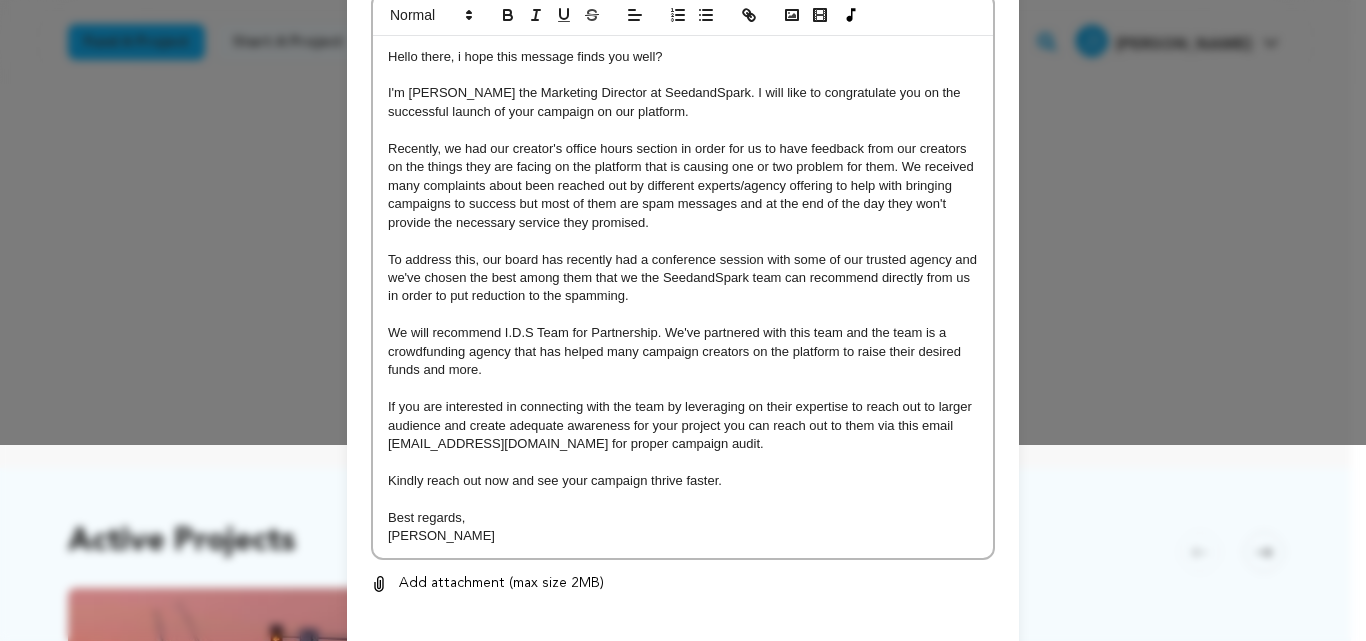 click on "If you are interested in connecting with the team by leveraging on their expertise to reach out to larger audience and create adequate awareness for your project you can reach out to them via this email intellectualdigitalsolutions@gmail.com for proper campaign audit." at bounding box center (683, 425) 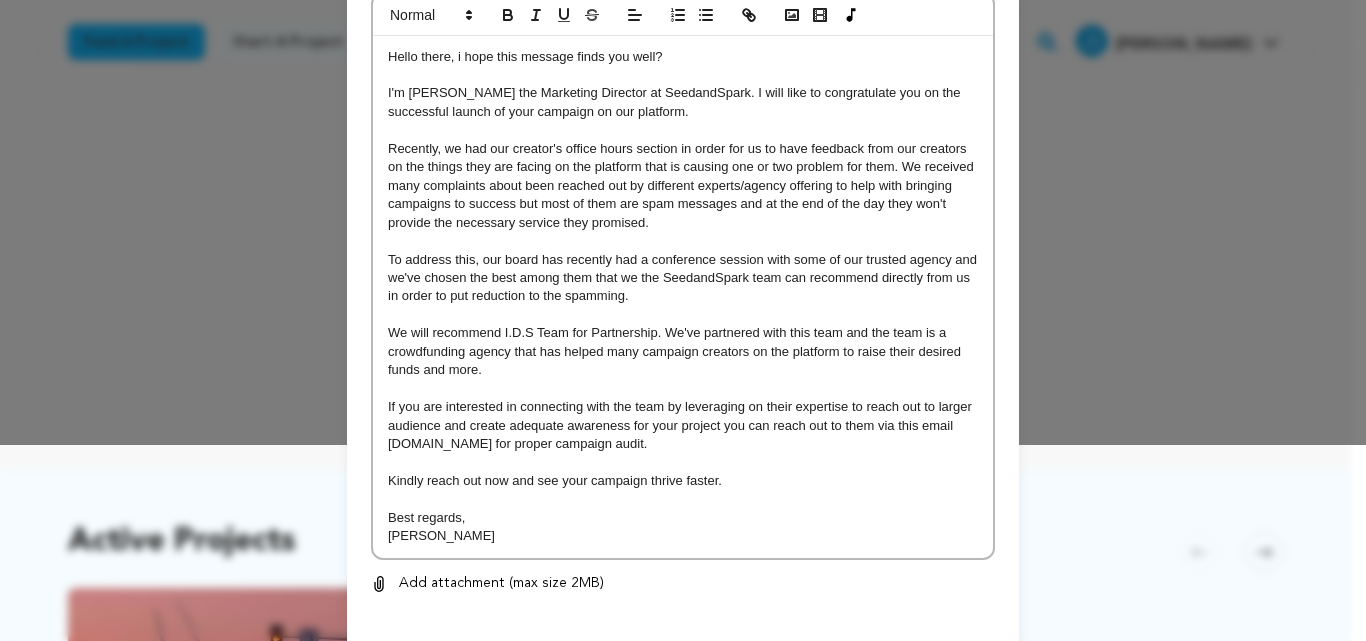 click on "If you are interested in connecting with the team by leveraging on their expertise to reach out to larger audience and create adequate awareness for your project you can reach out to them via this email intellectualdigitalsolution.com for proper campaign audit." at bounding box center [683, 425] 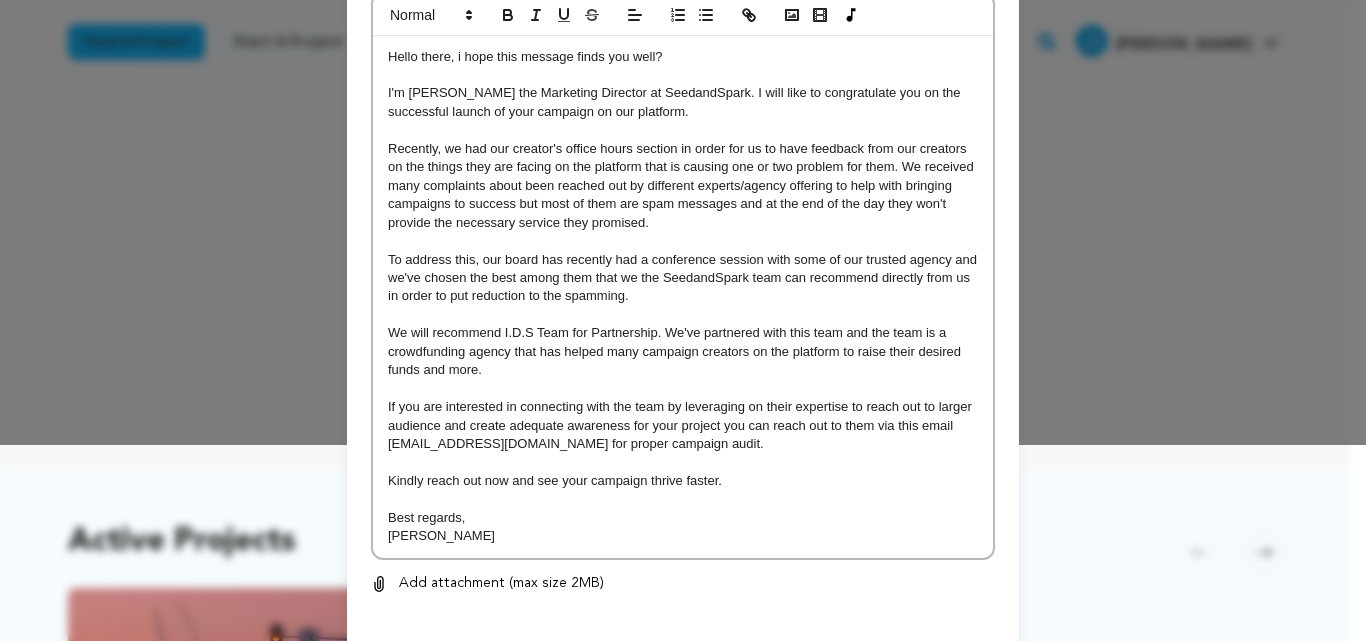 click on "If you are interested in connecting with the team by leveraging on their expertise to reach out to larger audience and create adequate awareness for your project you can reach out to them via this email contact@intellectualdigitalsolution.com for proper campaign audit." at bounding box center [683, 425] 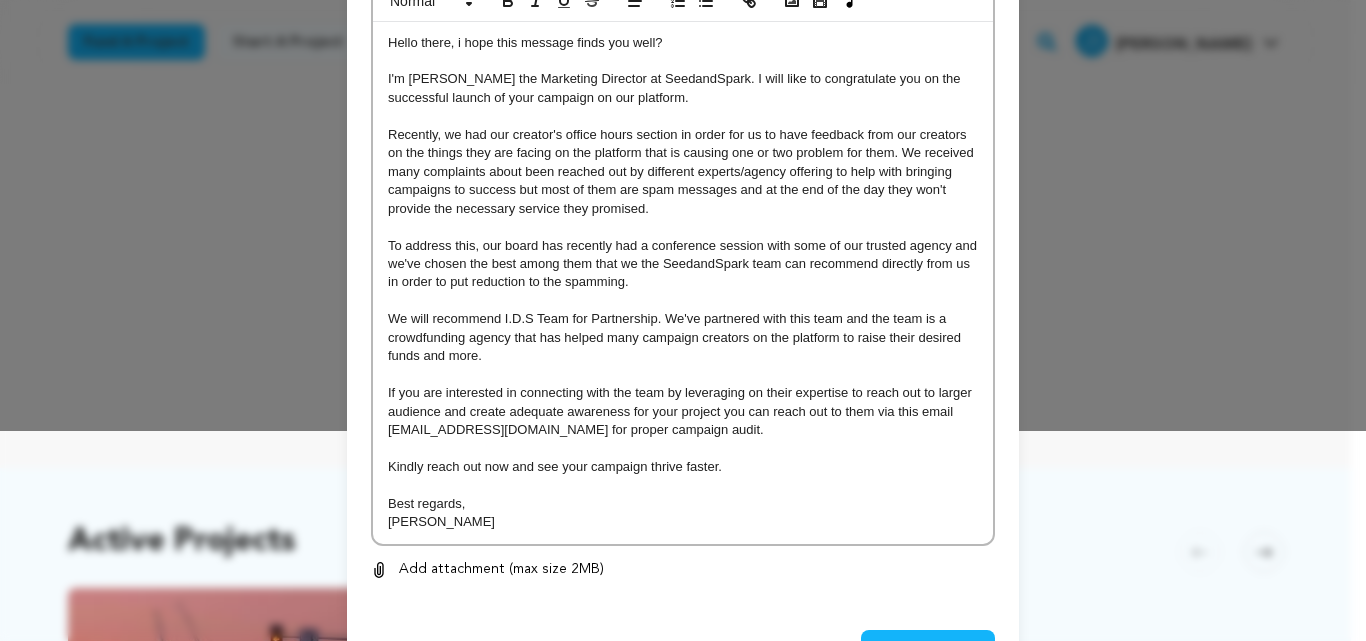 scroll, scrollTop: 86, scrollLeft: 0, axis: vertical 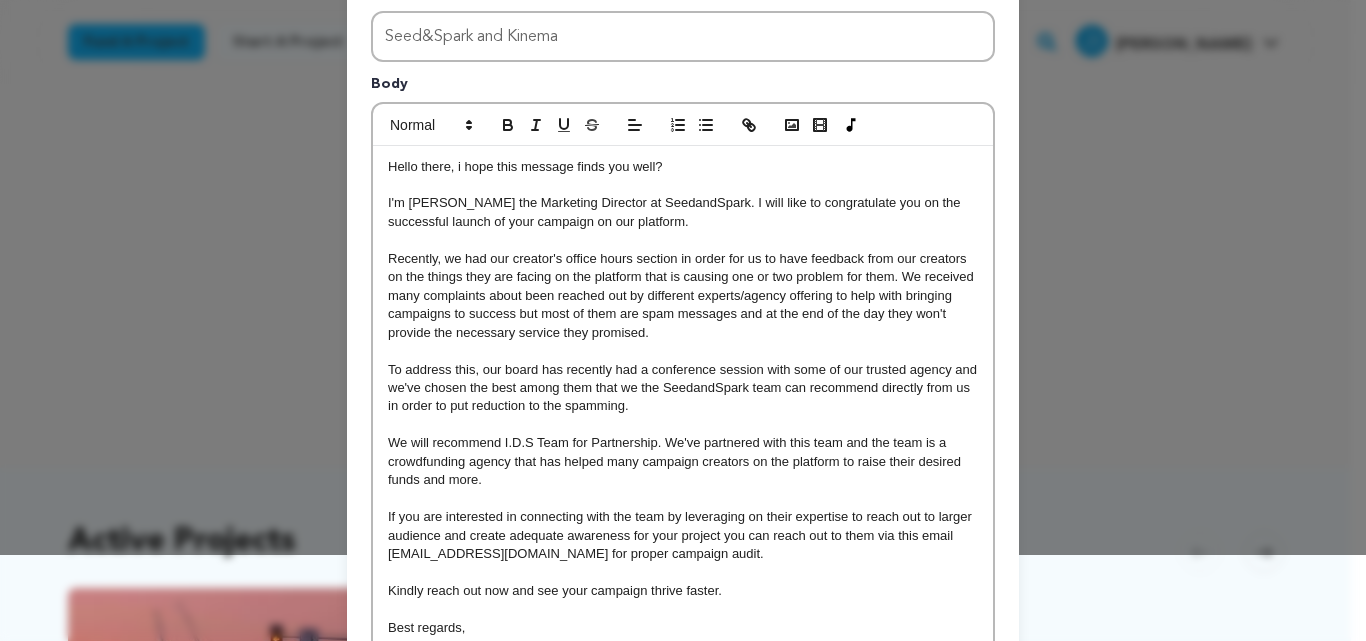 click on "Hello there, i hope this message finds you well?" at bounding box center (683, 167) 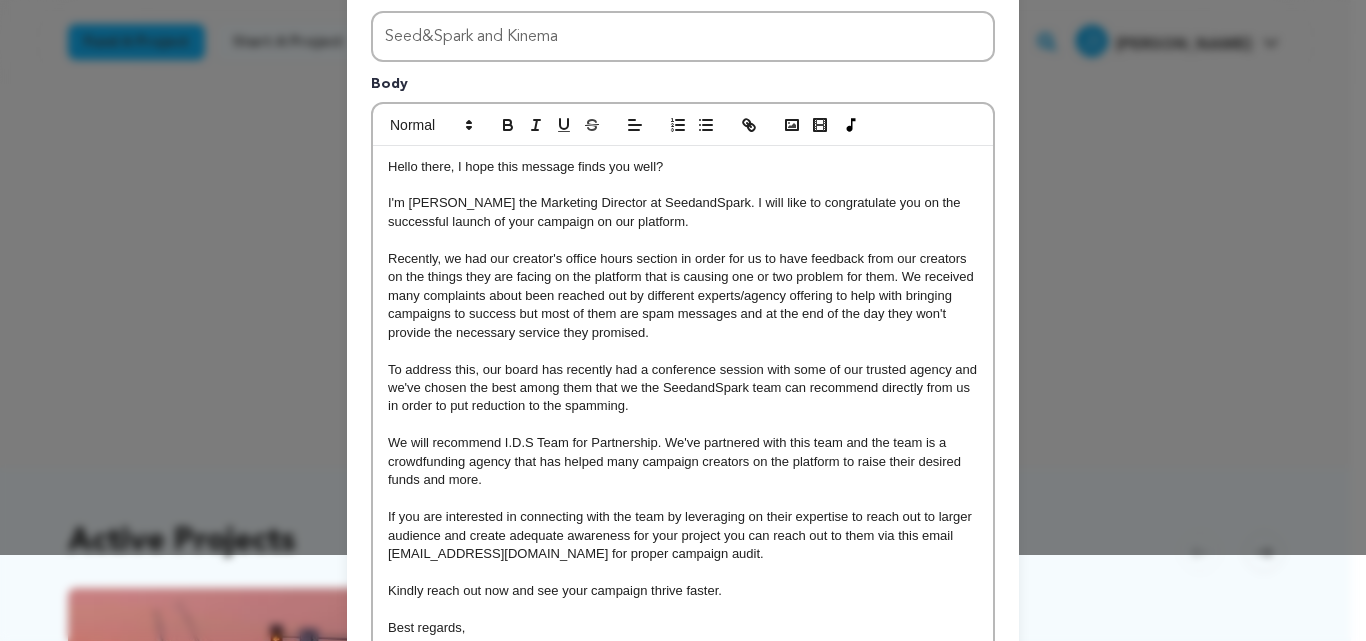 click on "Hello there, I hope this message finds you well?" at bounding box center [683, 167] 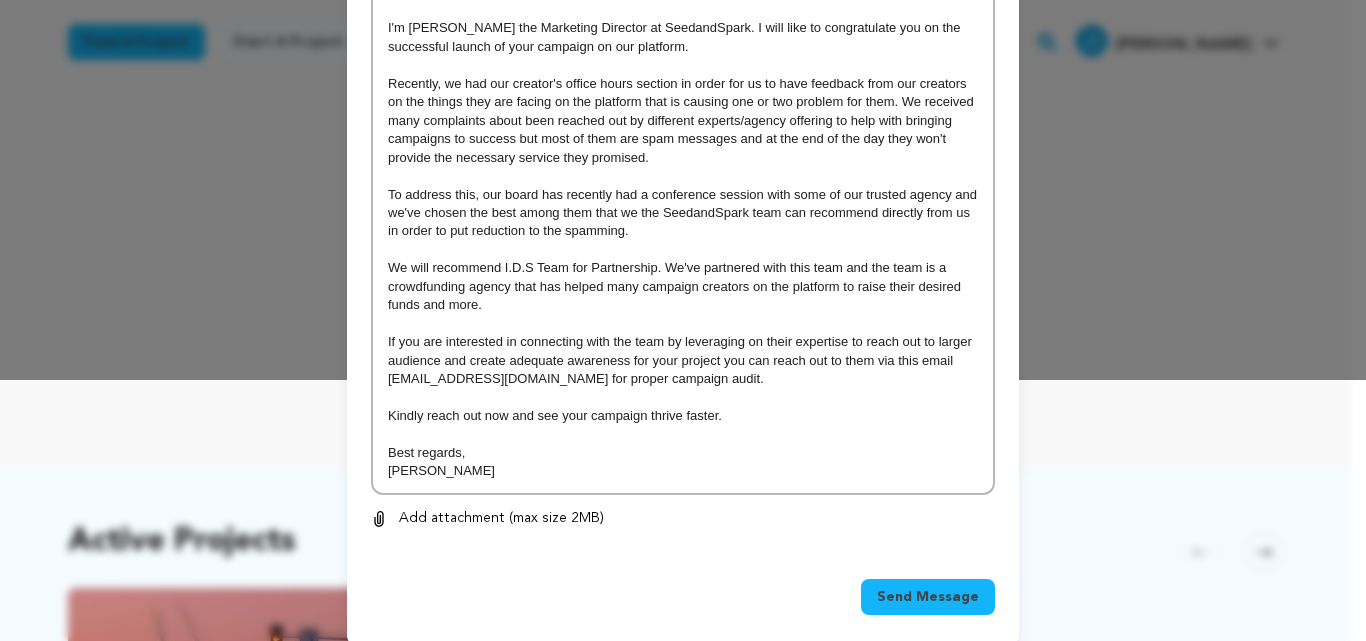 scroll, scrollTop: 283, scrollLeft: 0, axis: vertical 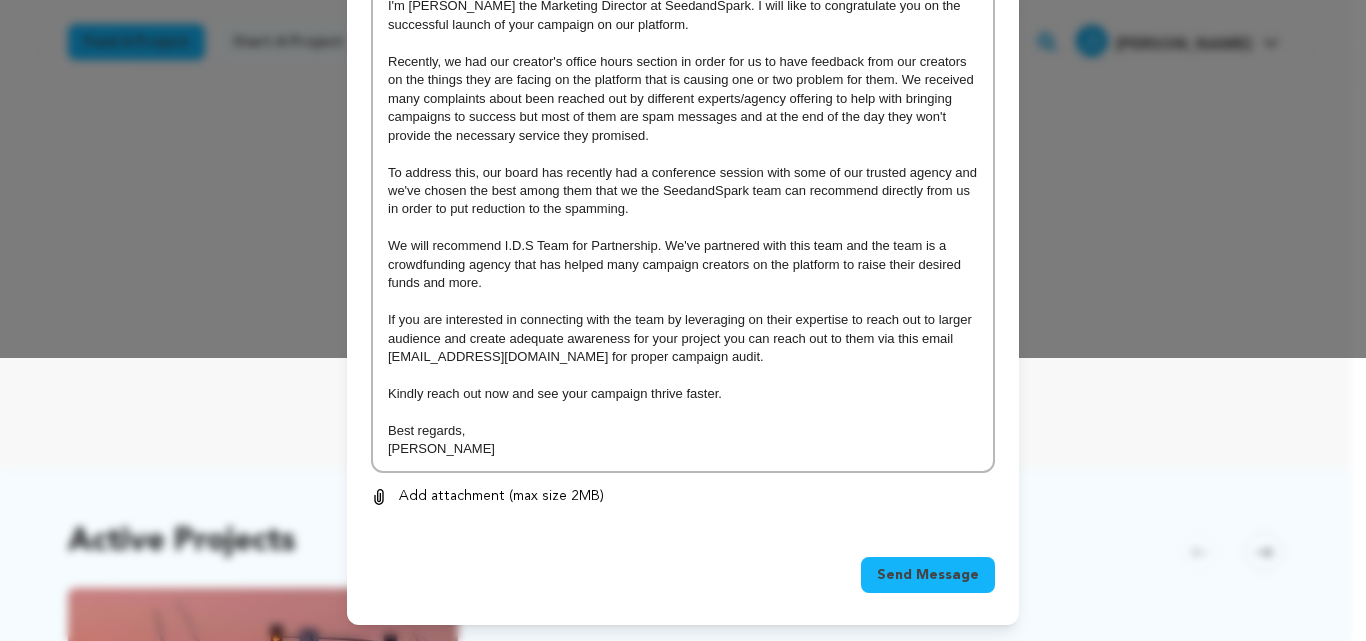 click on "Send Message" at bounding box center (928, 575) 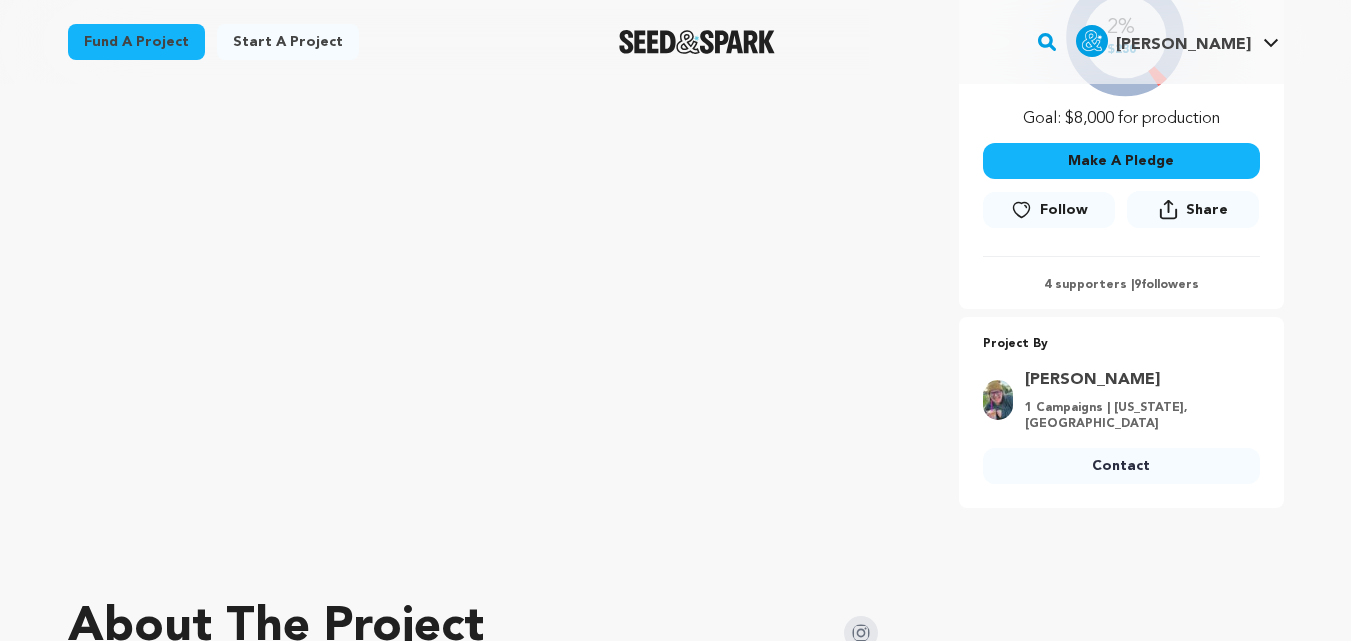 scroll, scrollTop: 495, scrollLeft: 0, axis: vertical 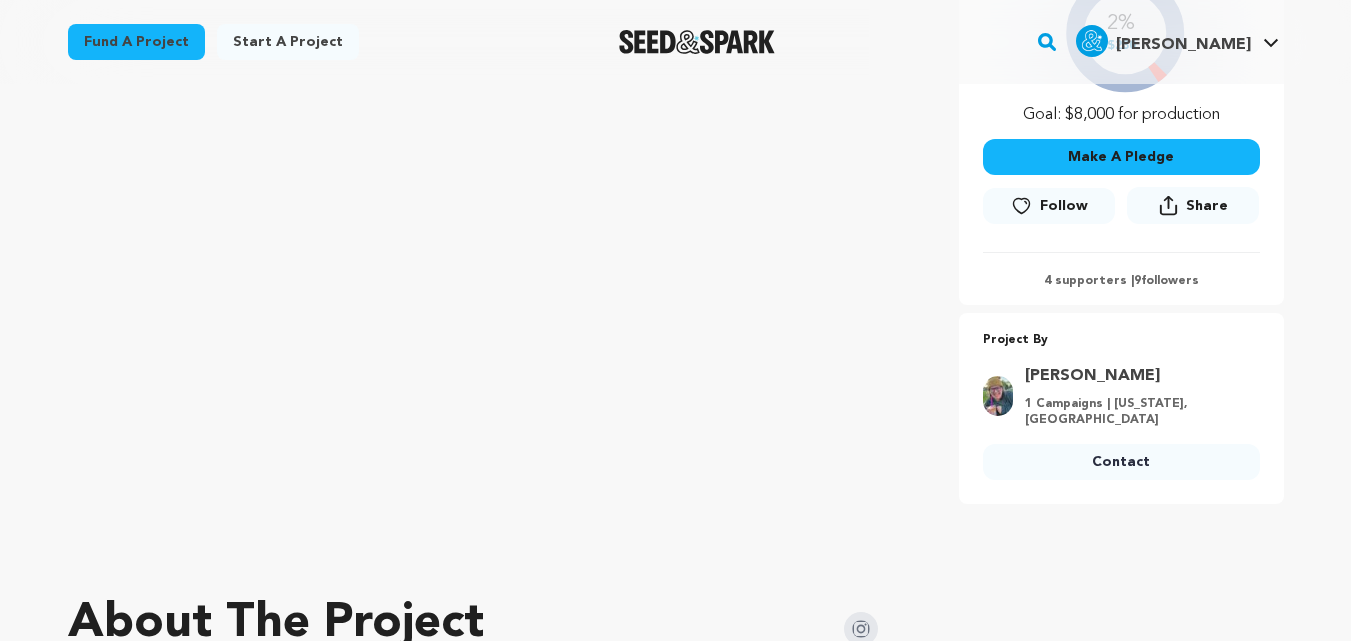 click on "Kylie Schumacher
1
Campaigns
| Arizona, United States
Contact" at bounding box center (1121, 426) 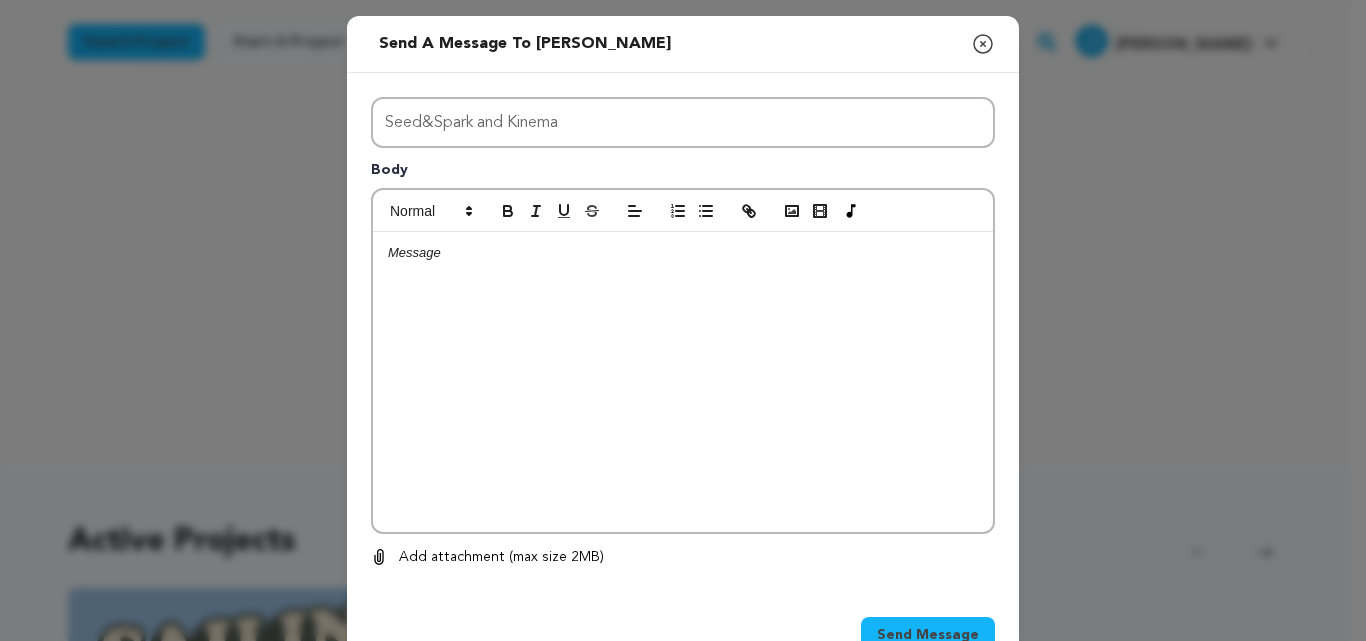 scroll, scrollTop: 0, scrollLeft: 0, axis: both 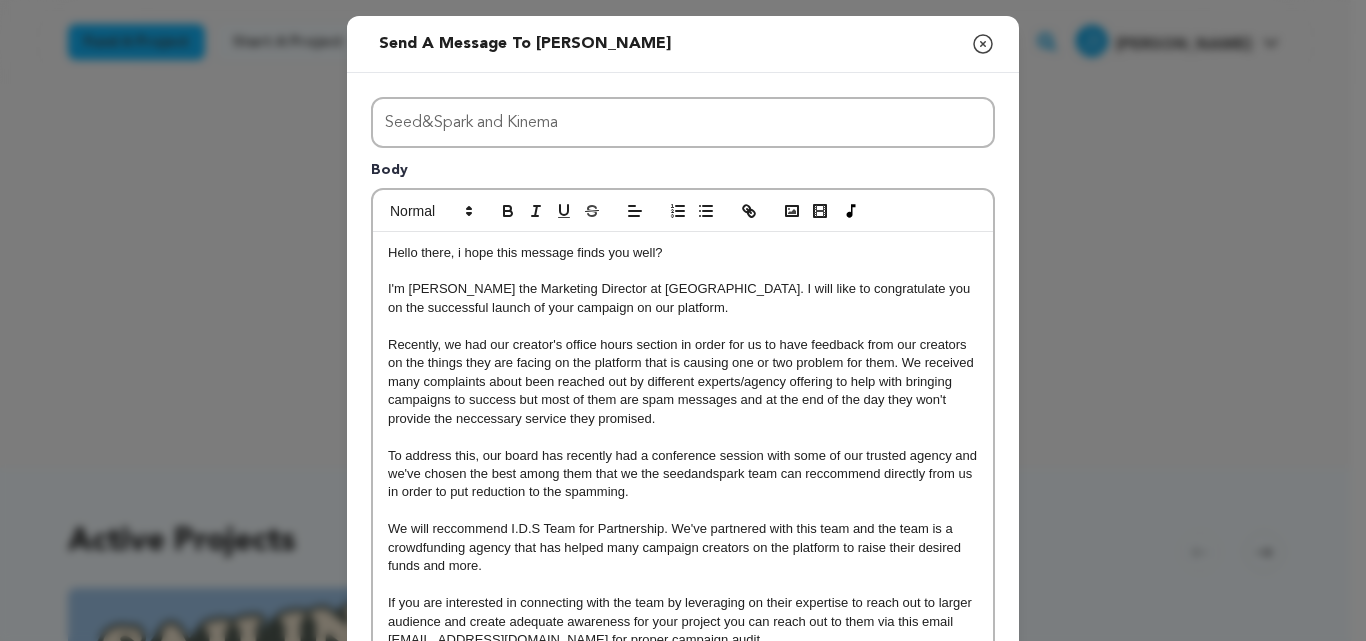 click on "Hello there, i hope this message finds you well? I'm Sav Rodgers the Marketing Director at Seedanspark. I will like to congratulate you on the successful launch of your campaign on our platform.  Recently, we had our creator's office hours section in order for us to have feedback from our creators on the things they are facing on the platform that is causing one or two problem for them. We received many complaints about been reached out by different experts/agency offering to help with bringing campaigns to success but most of them are spam messages and at the end of the day they won't provide the neccessary service they promised.  To address this, our board has recently had a conference session with some of our trusted agency and we've chosen the best among them that we the seedandspark team can reccommend directly from us in order to put reduction to the spamming.  Kindly reach out now and see your campaign thrive faster.  Best regards, Sav Rodgers" at bounding box center [683, 493] 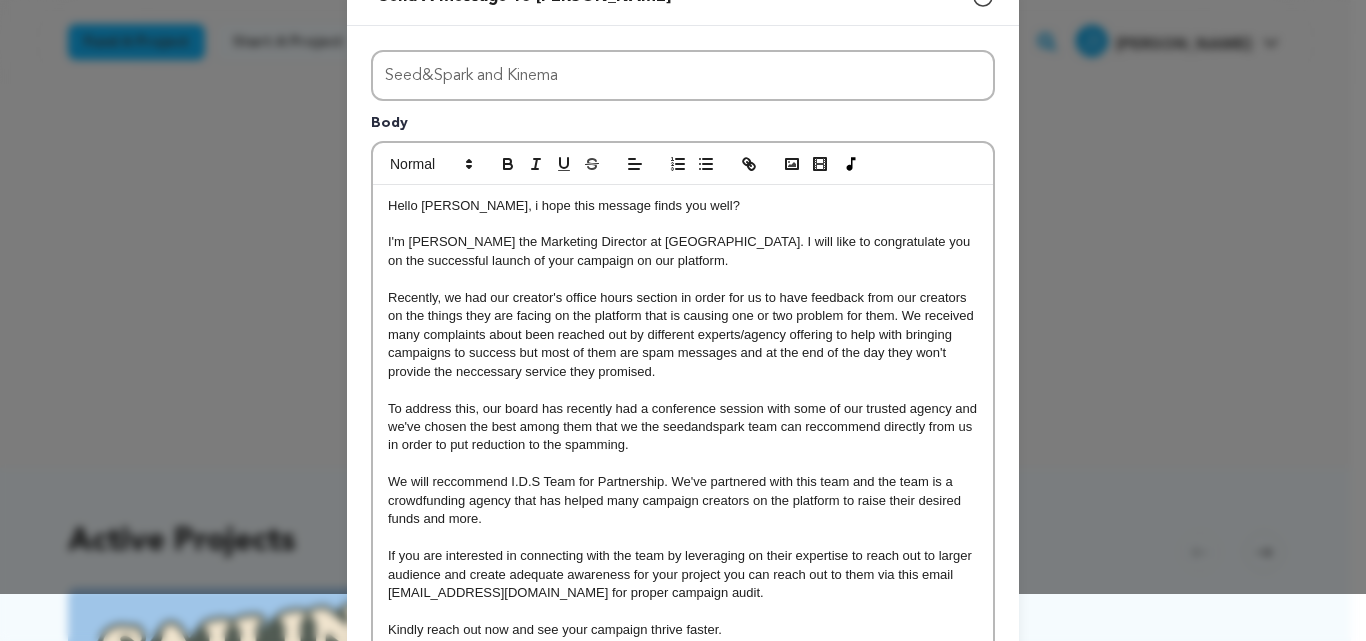 scroll, scrollTop: 79, scrollLeft: 0, axis: vertical 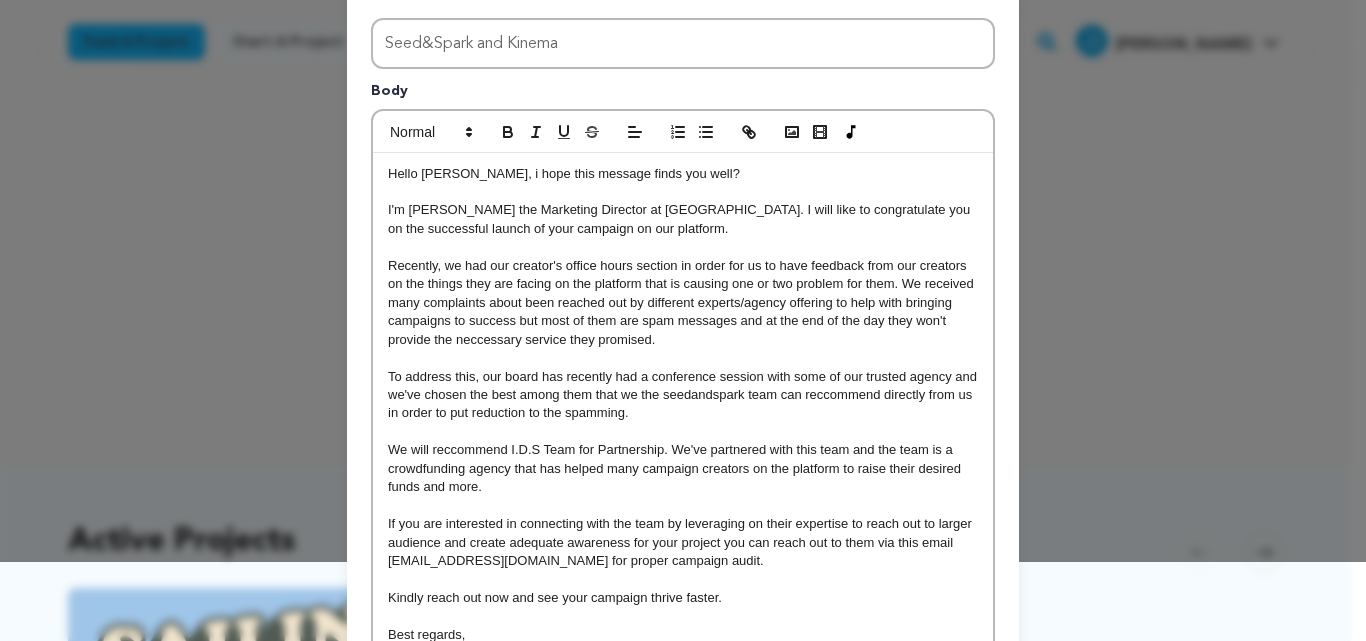 click on "I'm Sav Rodgers the Marketing Director at Seedanspark. I will like to congratulate you on the successful launch of your campaign on our platform." at bounding box center [683, 219] 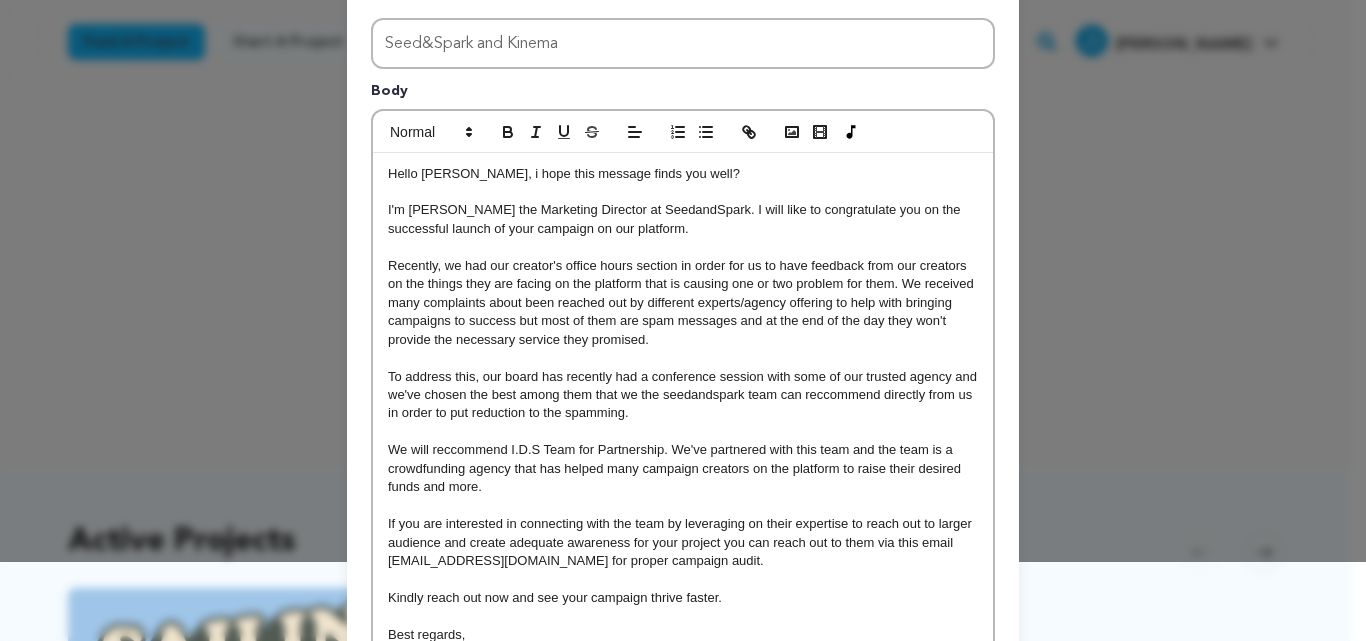 click on "To address this, our board has recently had a conference session with some of our trusted agency and we've chosen the best among them that we the seedandspark team can reccommend directly from us in order to put reduction to the spamming." at bounding box center [683, 395] 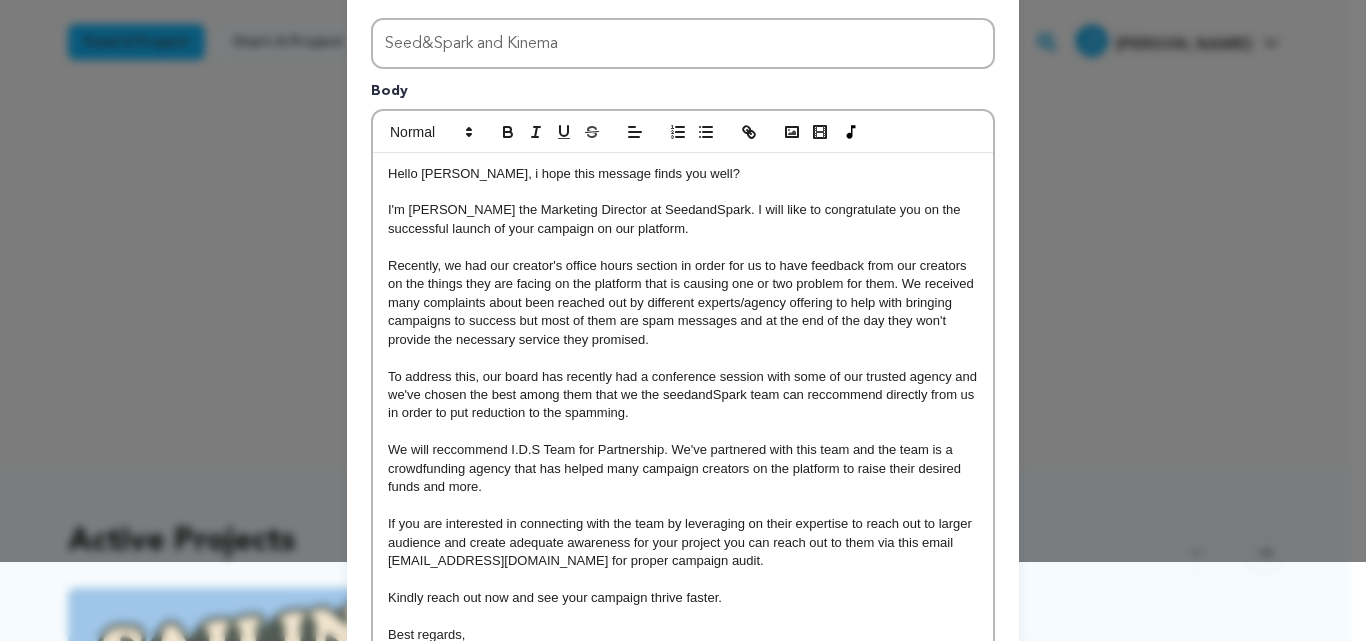 click on "To address this, our board has recently had a conference session with some of our trusted agency and we've chosen the best among them that we the seedandSpark team can reccommend directly from us in order to put reduction to the spamming." at bounding box center (683, 395) 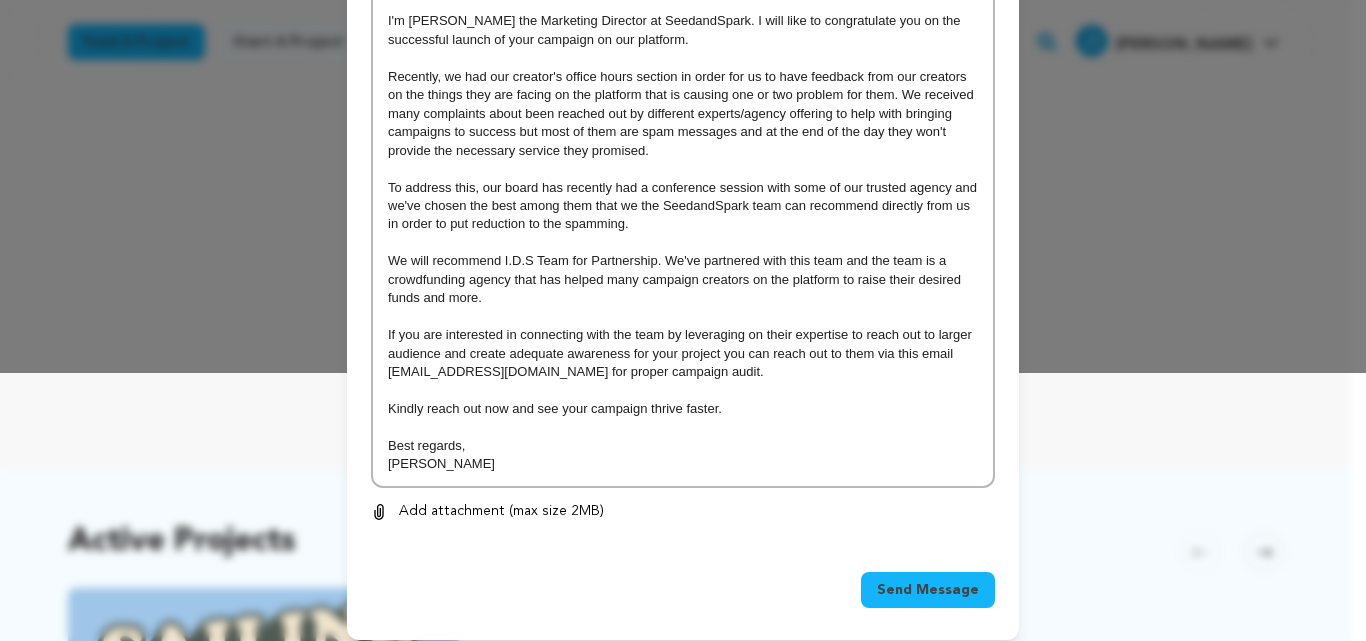 scroll, scrollTop: 283, scrollLeft: 0, axis: vertical 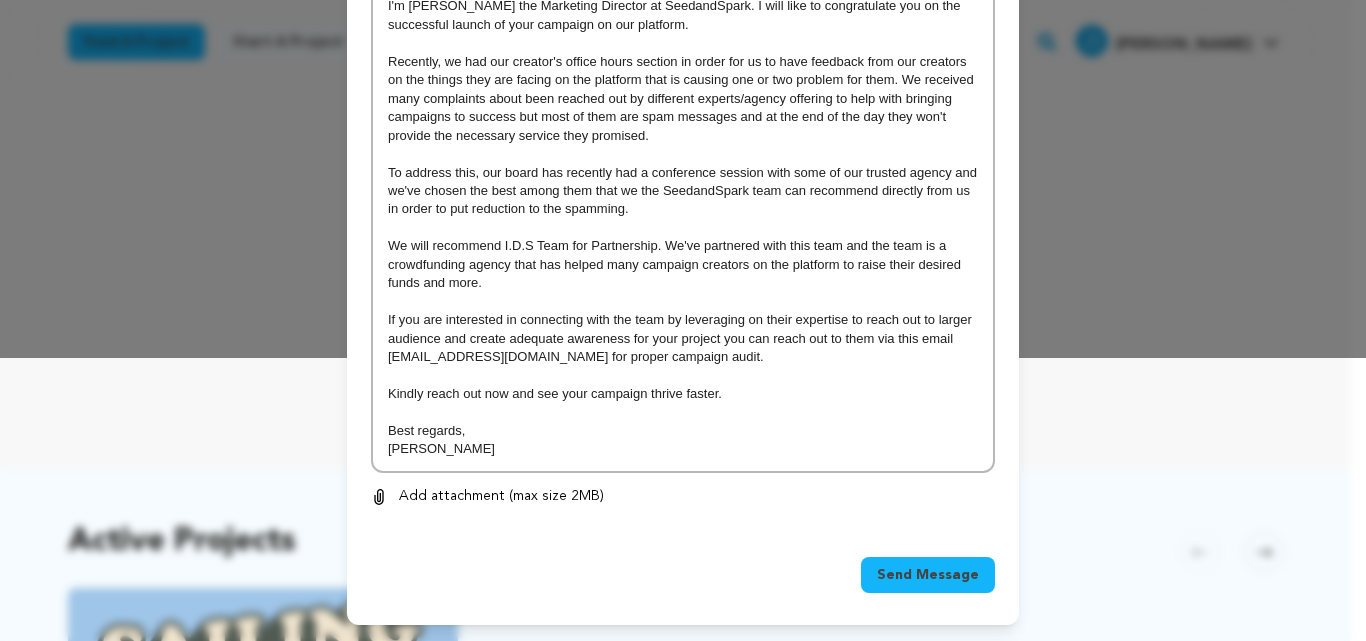 click on "If you are interested in connecting with the team by leveraging on their expertise to reach out to larger audience and create adequate awareness for your project you can reach out to them via this email intellectualdigitalsolutions@gmail.com for proper campaign audit." at bounding box center (683, 338) 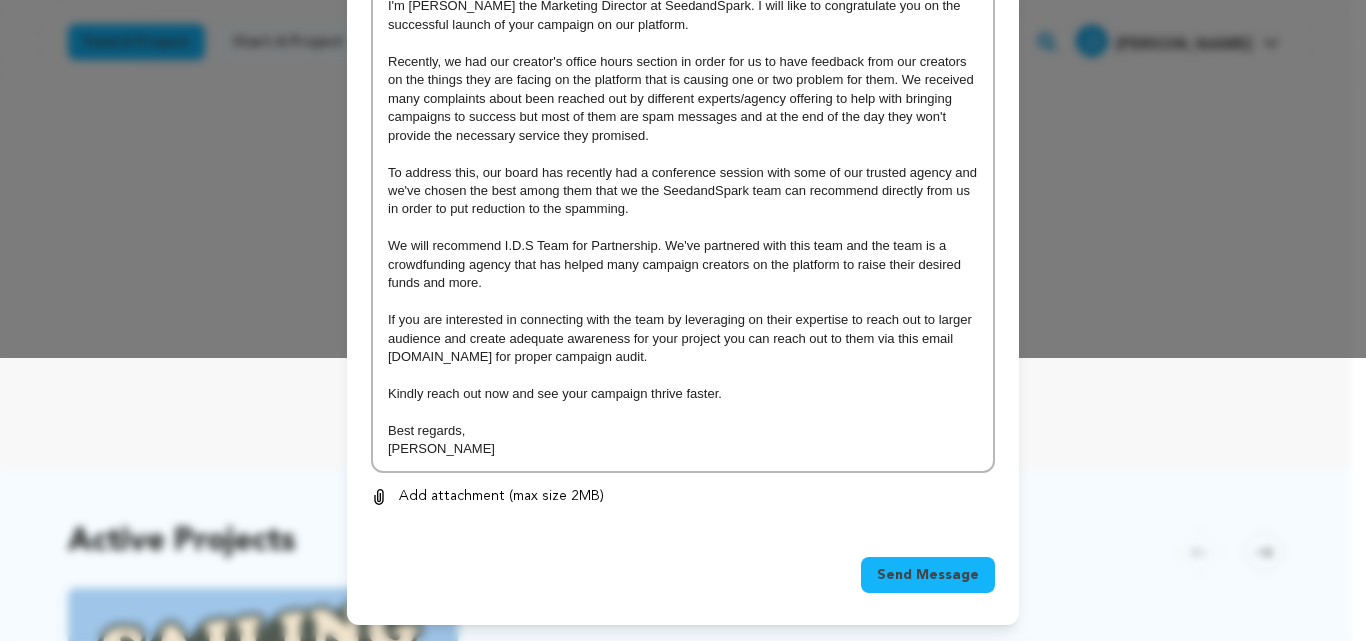 click on "If you are interested in connecting with the team by leveraging on their expertise to reach out to larger audience and create adequate awareness for your project you can reach out to them via this email intellectualdigitalsolutions.com for proper campaign audit." at bounding box center (683, 338) 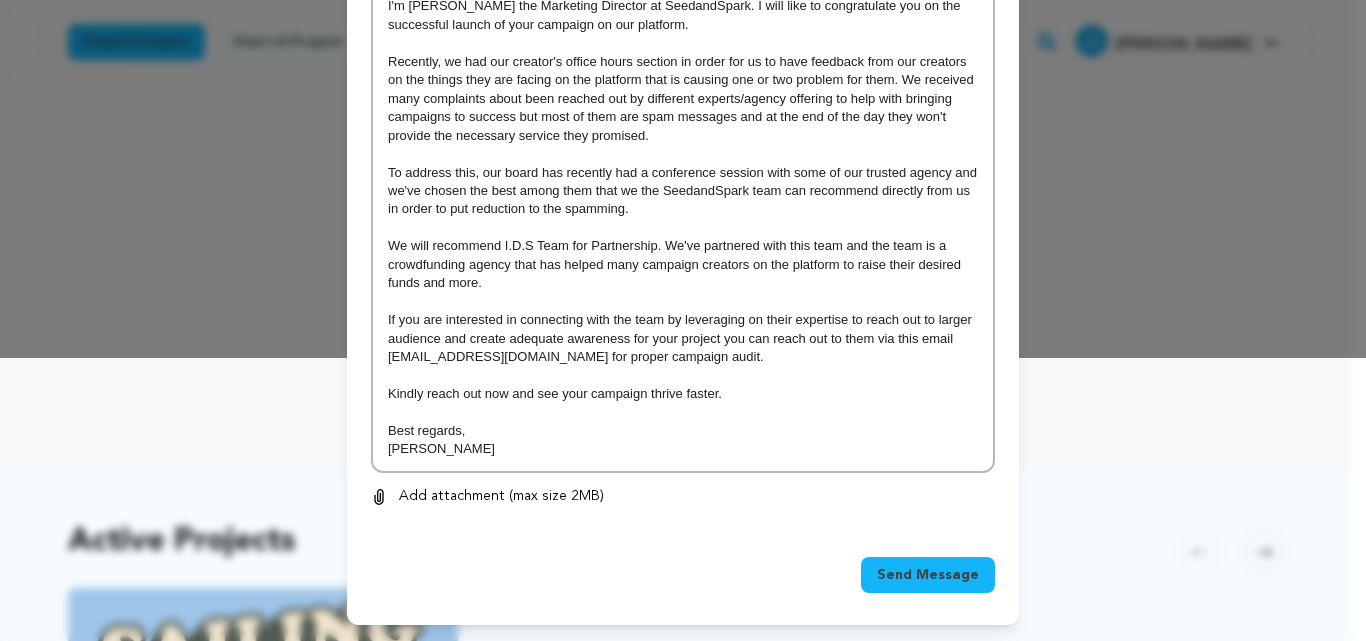click on "If you are interested in connecting with the team by leveraging on their expertise to reach out to larger audience and create adequate awareness for your project you can reach out to them via this email Contact@intellectualdigitalsolutions.com for proper campaign audit." at bounding box center [683, 338] 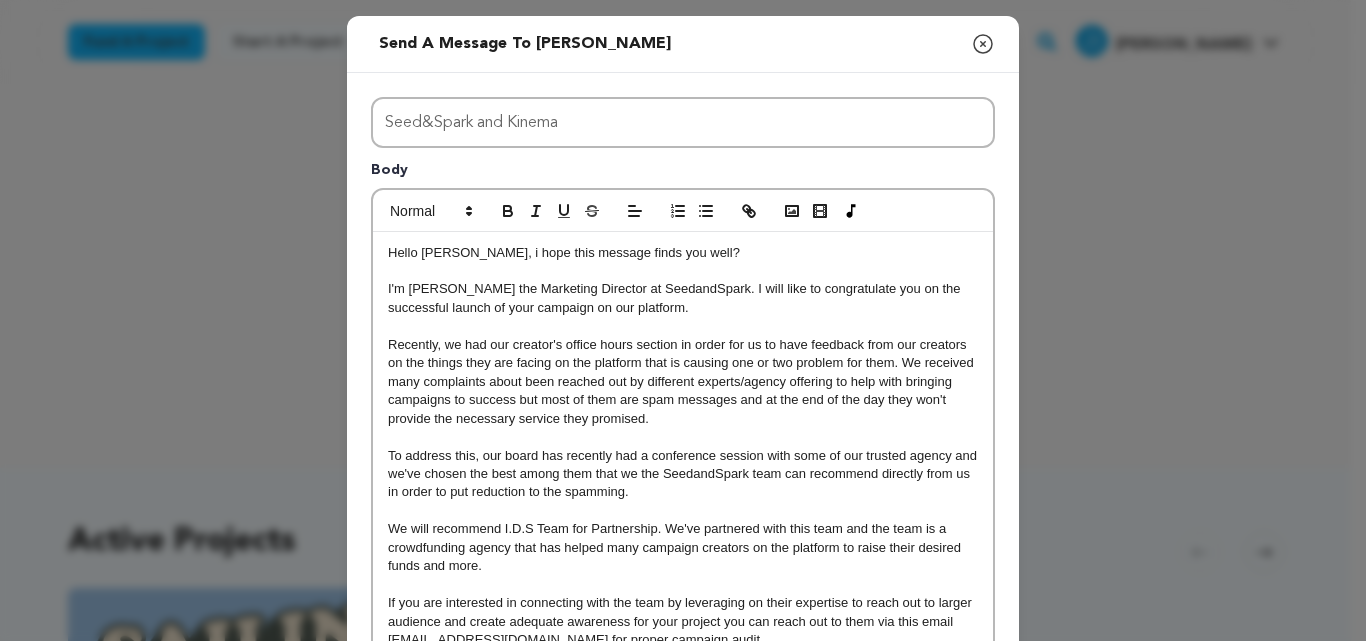 click on "Recently, we had our creator's office hours section in order for us to have feedback from our creators on the things they are facing on the platform that is causing one or two problem for them. We received many complaints about been reached out by different experts/agency offering to help with bringing campaigns to success but most of them are spam messages and at the end of the day they won't provide the necessary service they promised." at bounding box center (683, 382) 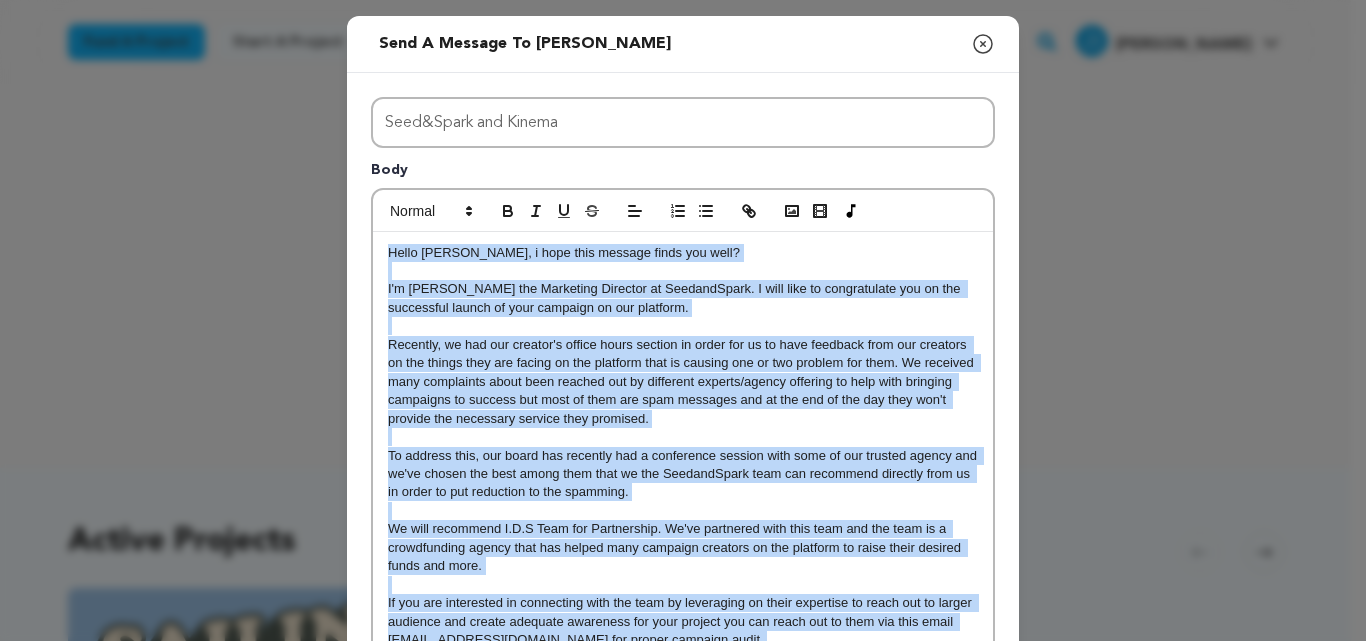copy on "Hello Kylie, i hope this message finds you well? I'm Sav Rodgers the Marketing Director at SeedandSpark. I will like to congratulate you on the successful launch of your campaign on our platform.  Recently, we had our creator's office hours section in order for us to have feedback from our creators on the things they are facing on the platform that is causing one or two problem for them. We received many complaints about been reached out by different experts/agency offering to help with bringing campaigns to success but most of them are spam messages and at the end of the day they won't provide the necessary service they promised.  To address this, our board has recently had a conference session with some of our trusted agency and we've chosen the best among them that we the SeedandSpark team can recommend directly from us in order to put reduction to the spamming.  We will recommend I.D.S Team for Partnership. We've partnered with this team and the team is a crowdfunding agency that has helped many campai..." 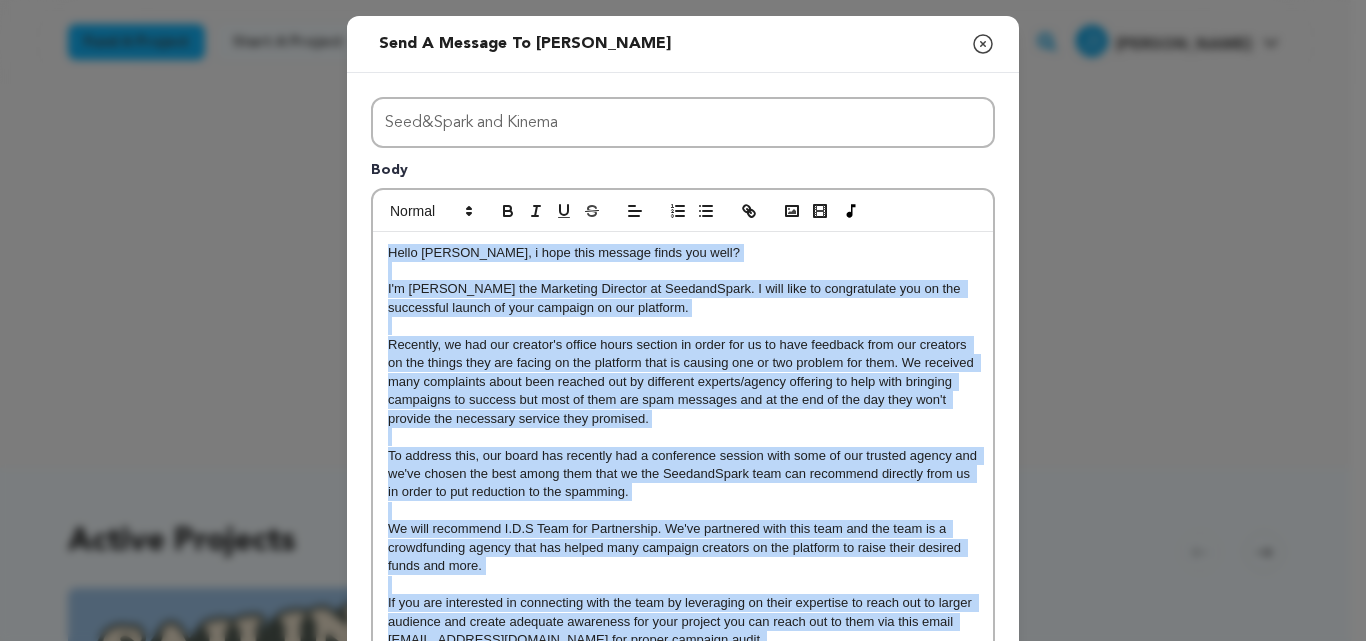click on "Recently, we had our creator's office hours section in order for us to have feedback from our creators on the things they are facing on the platform that is causing one or two problem for them. We received many complaints about been reached out by different experts/agency offering to help with bringing campaigns to success but most of them are spam messages and at the end of the day they won't provide the necessary service they promised." at bounding box center (683, 382) 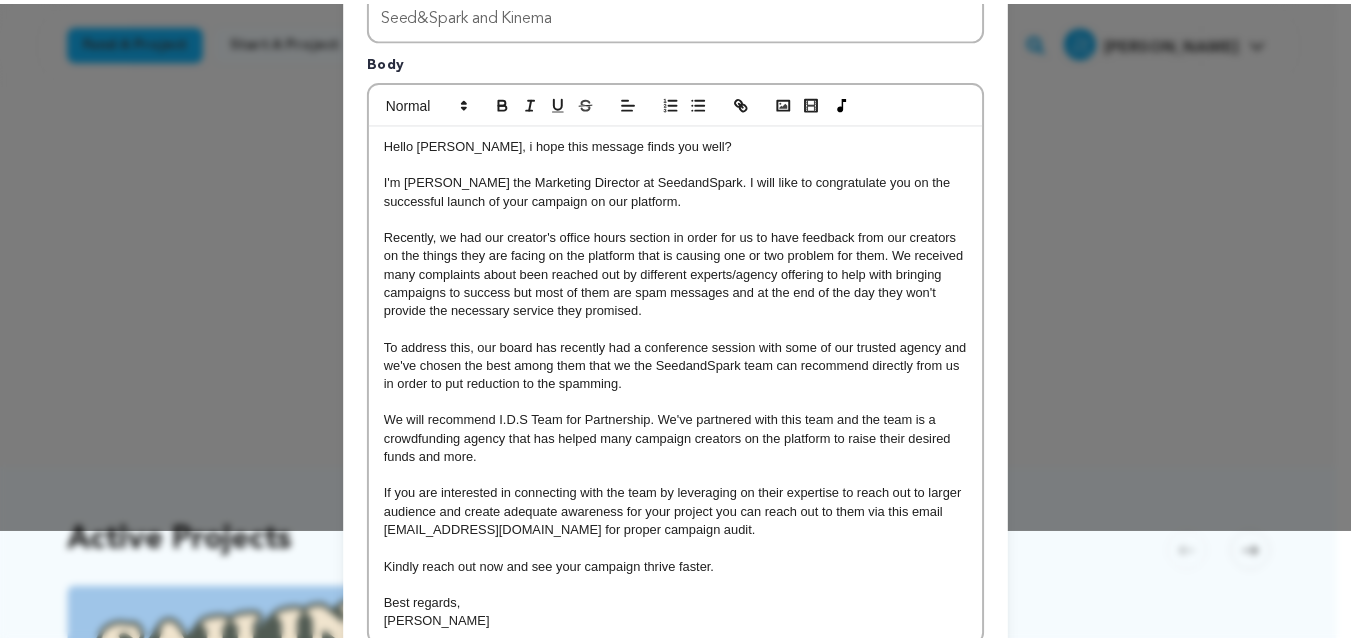 scroll, scrollTop: 283, scrollLeft: 0, axis: vertical 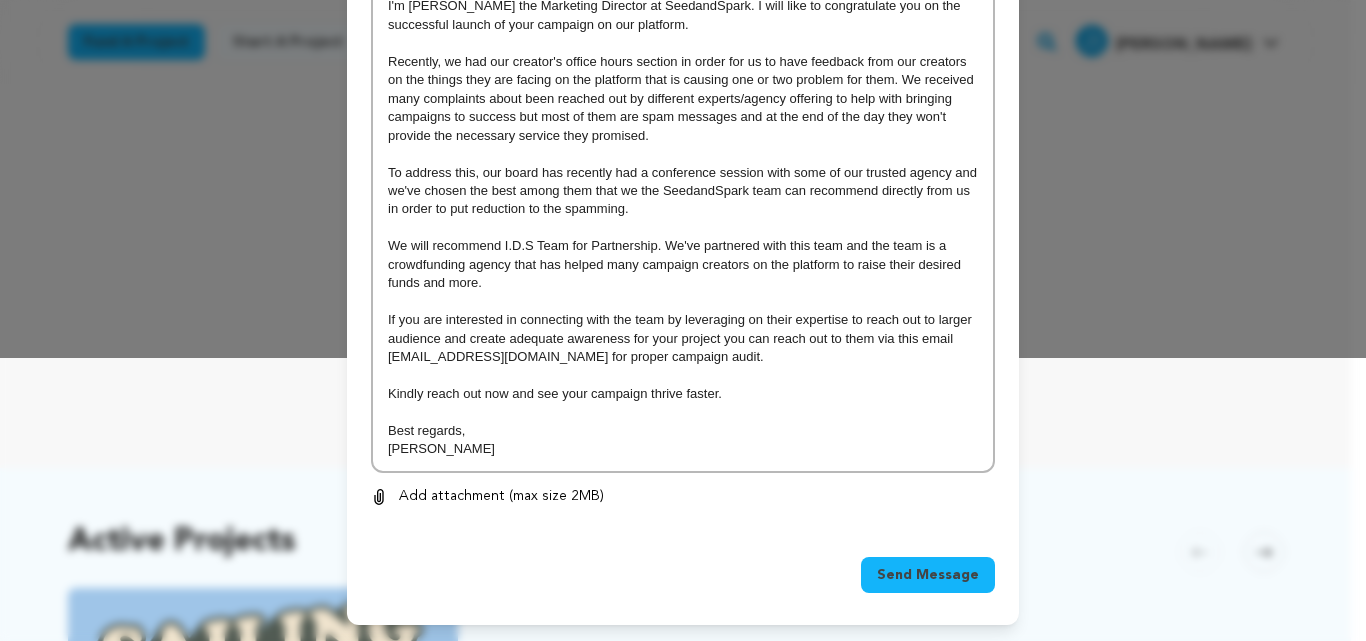 click on "Send Message" at bounding box center (928, 575) 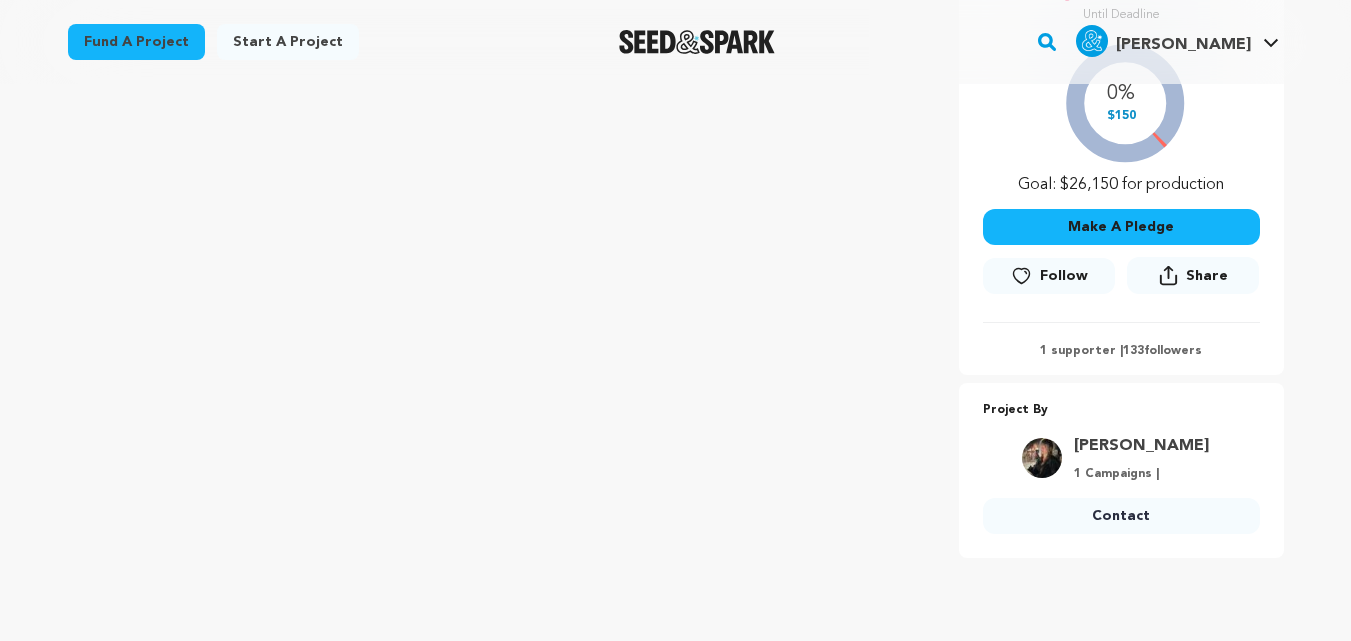 scroll, scrollTop: 450, scrollLeft: 0, axis: vertical 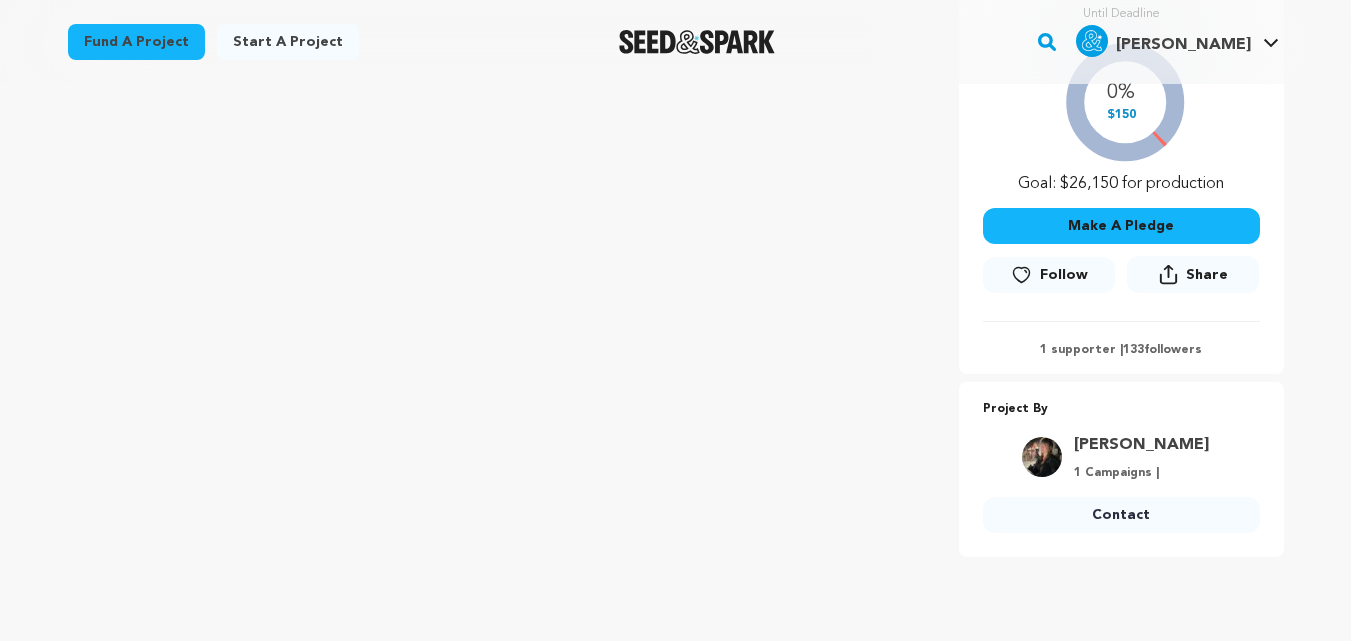 click on "Contact" at bounding box center [1121, 515] 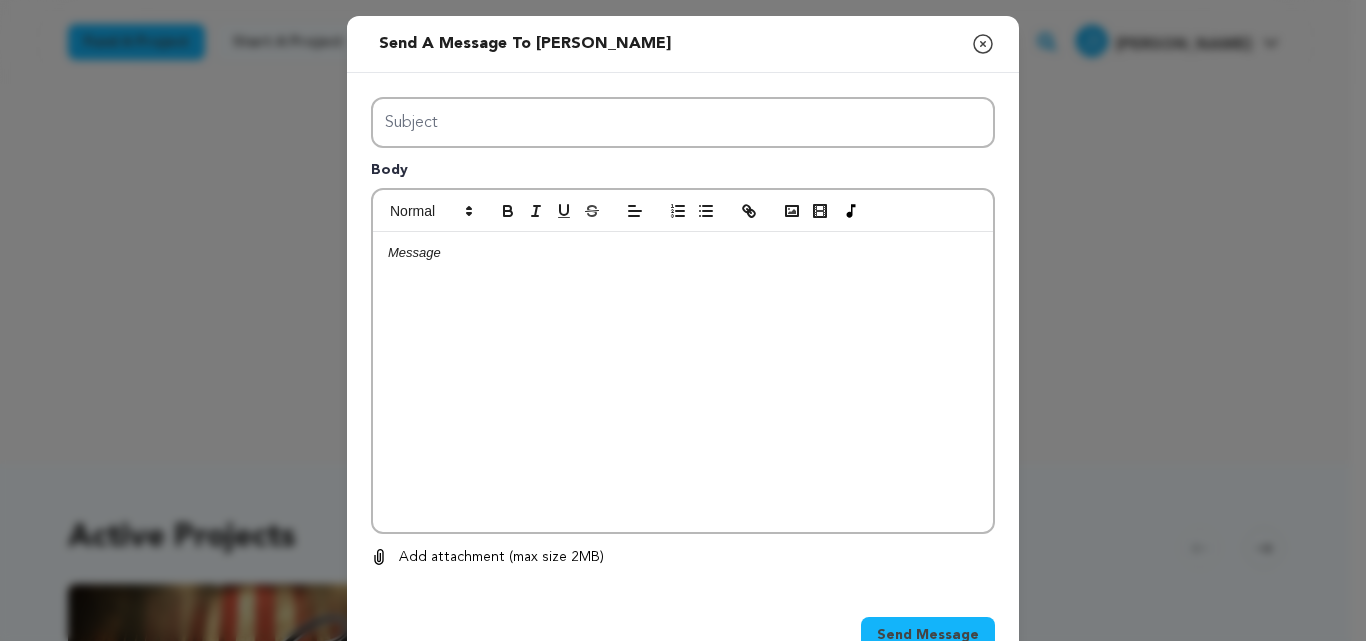 scroll, scrollTop: 0, scrollLeft: 0, axis: both 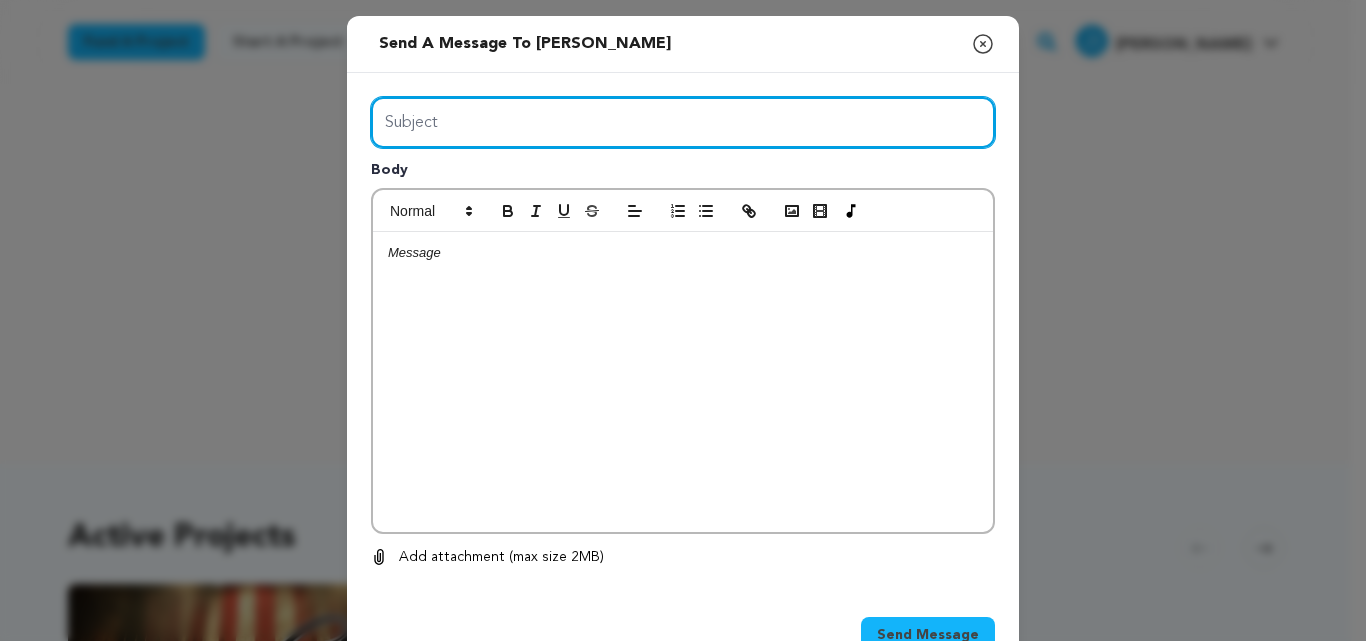 drag, startPoint x: 0, startPoint y: 0, endPoint x: 582, endPoint y: 121, distance: 594.4451 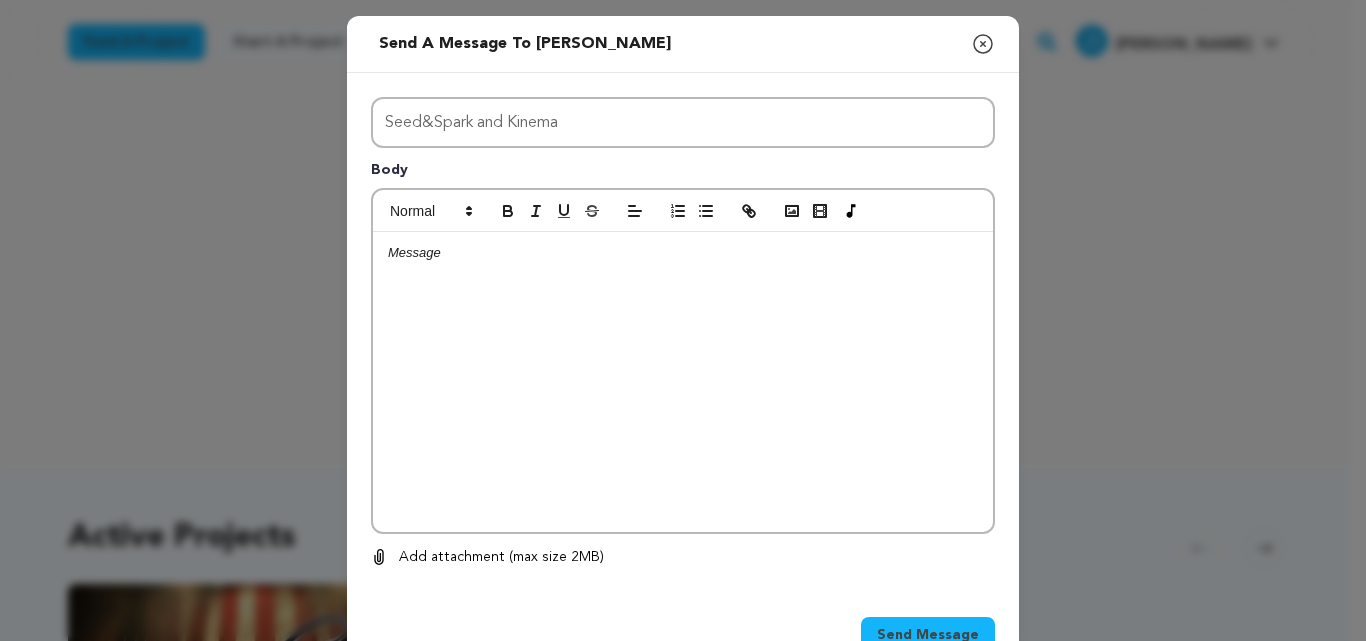 click at bounding box center (683, 382) 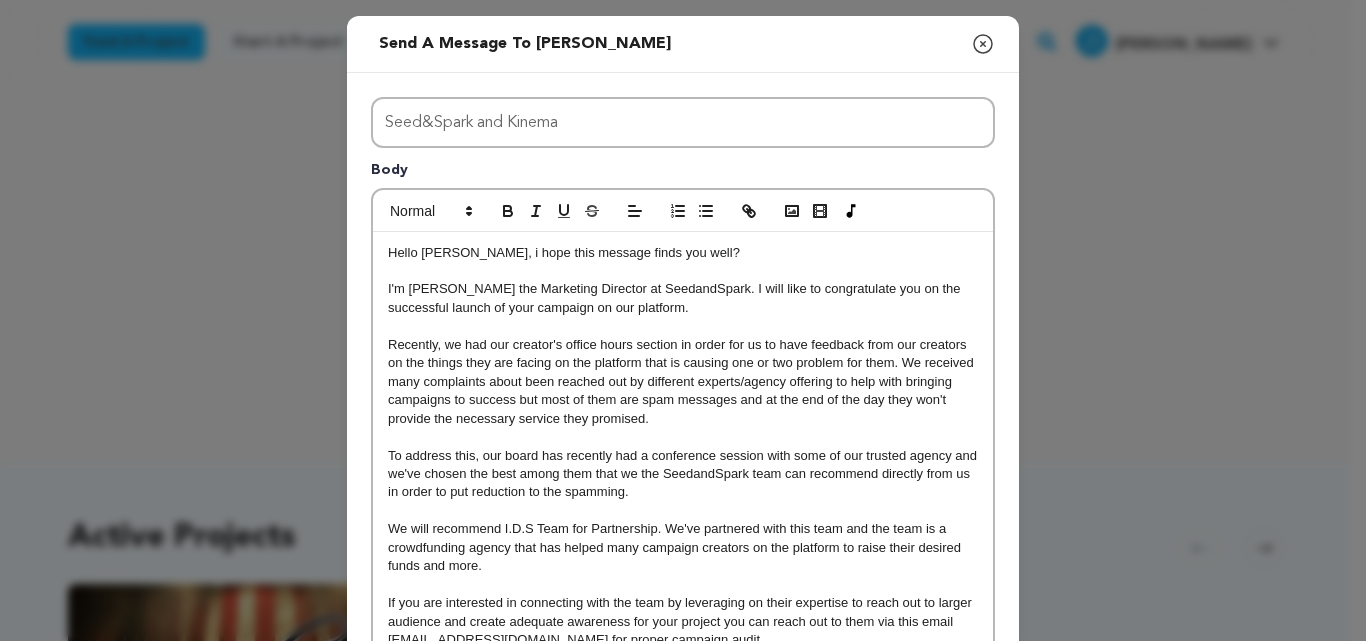 click on "Hello [PERSON_NAME], i hope this message finds you well?" at bounding box center (683, 253) 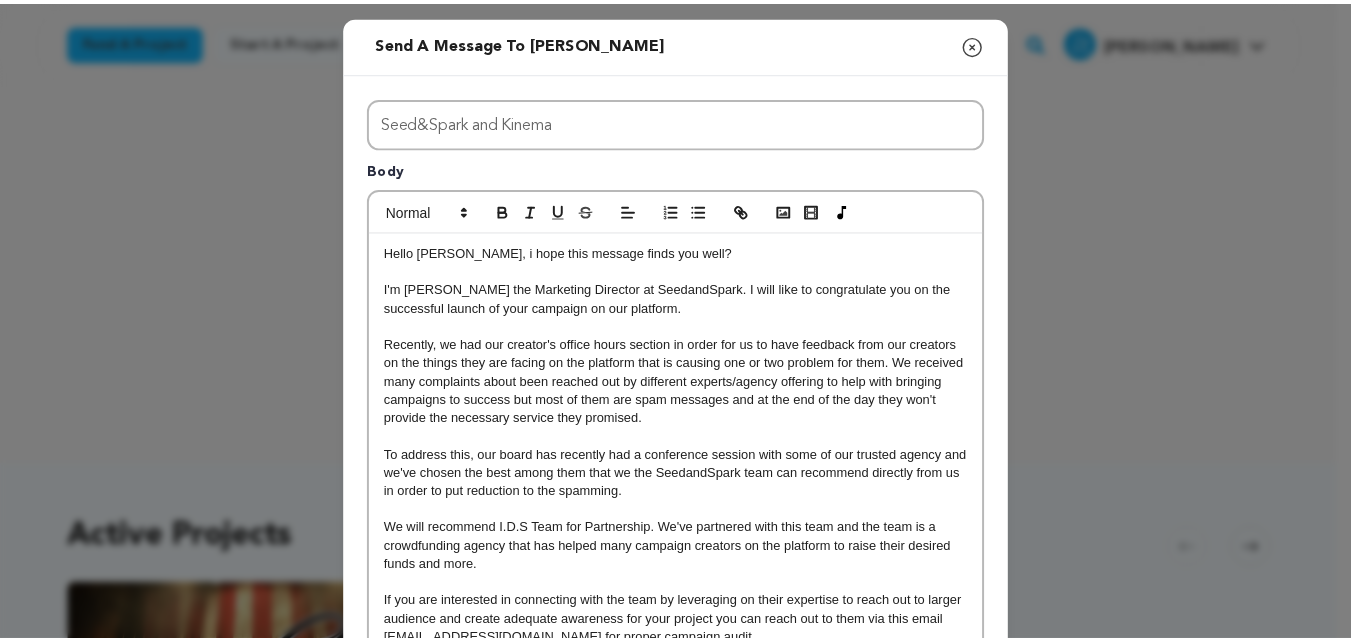 scroll, scrollTop: 283, scrollLeft: 0, axis: vertical 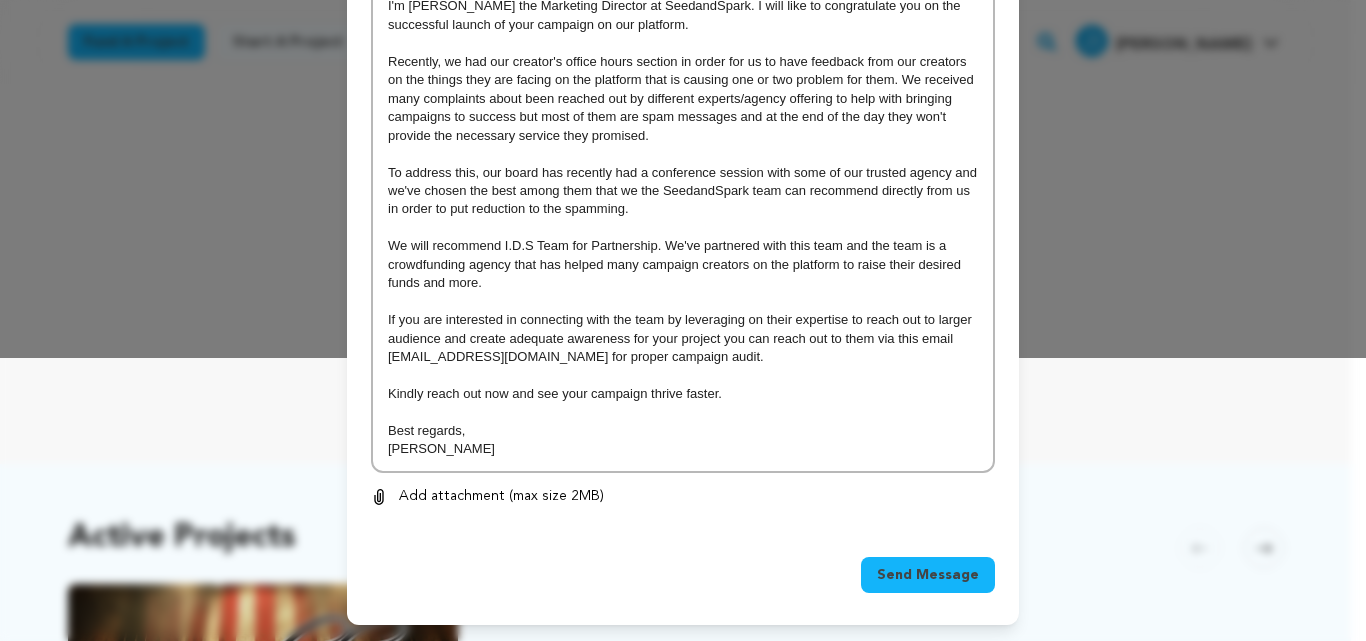 click on "Send Message" at bounding box center (928, 575) 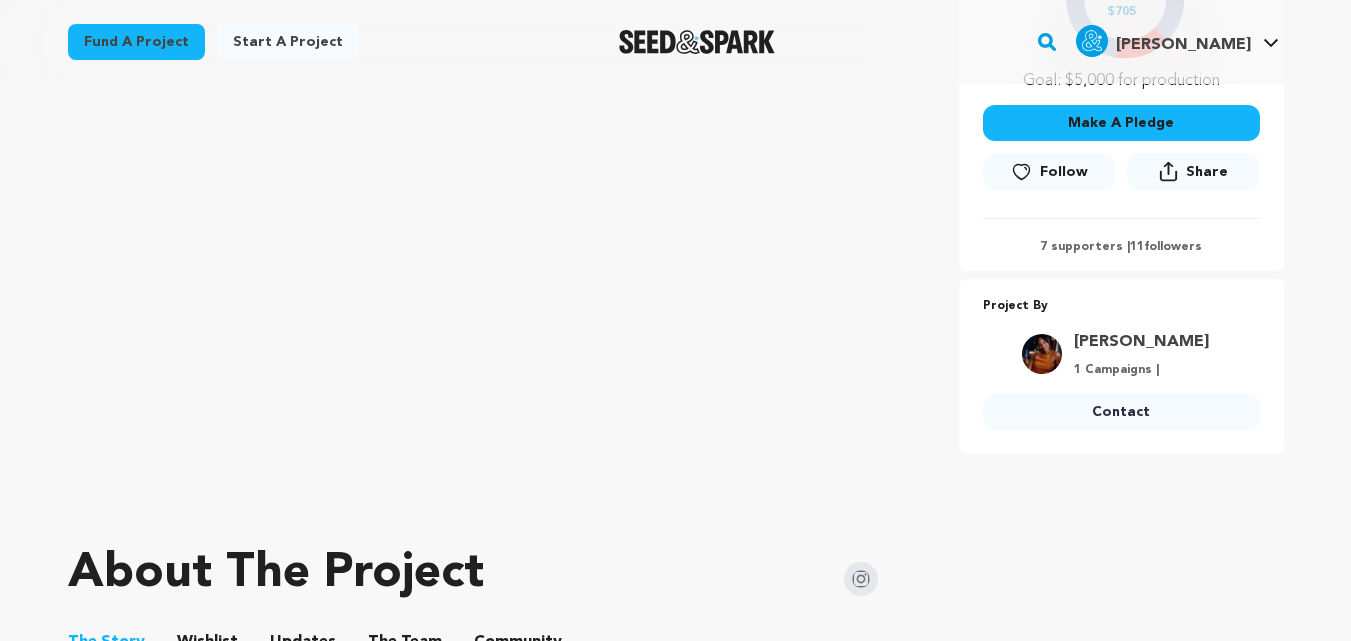 scroll, scrollTop: 532, scrollLeft: 0, axis: vertical 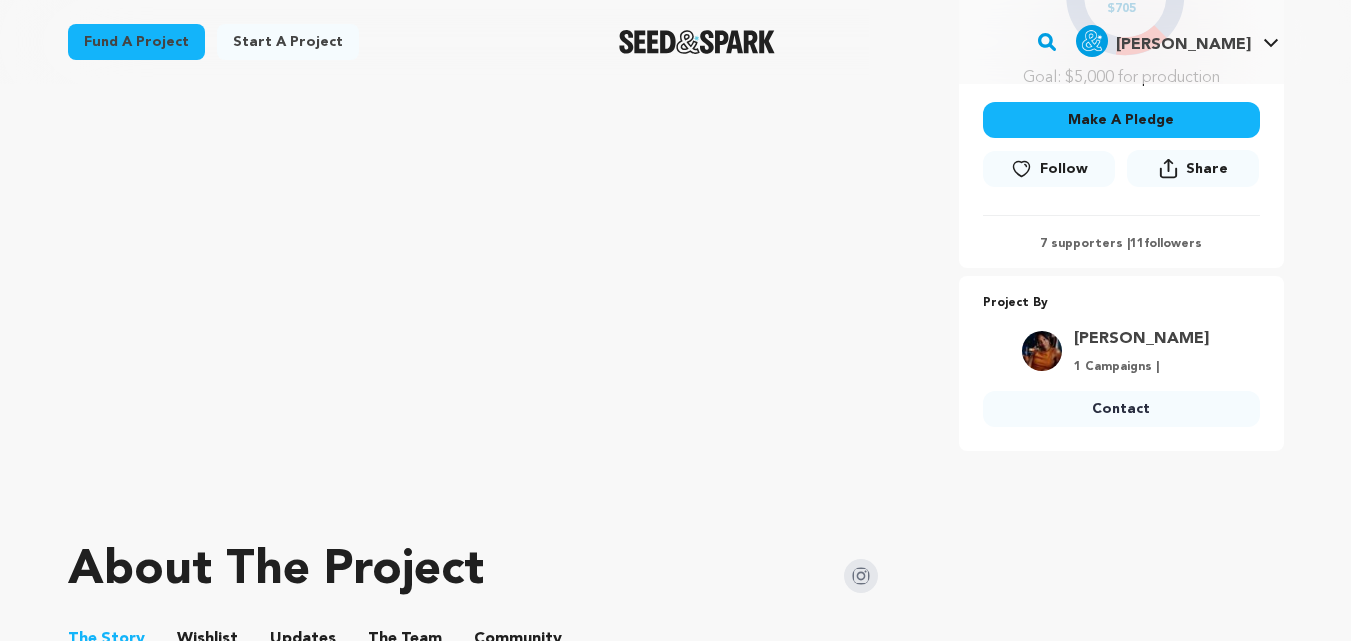 click on "Contact" at bounding box center (1121, 409) 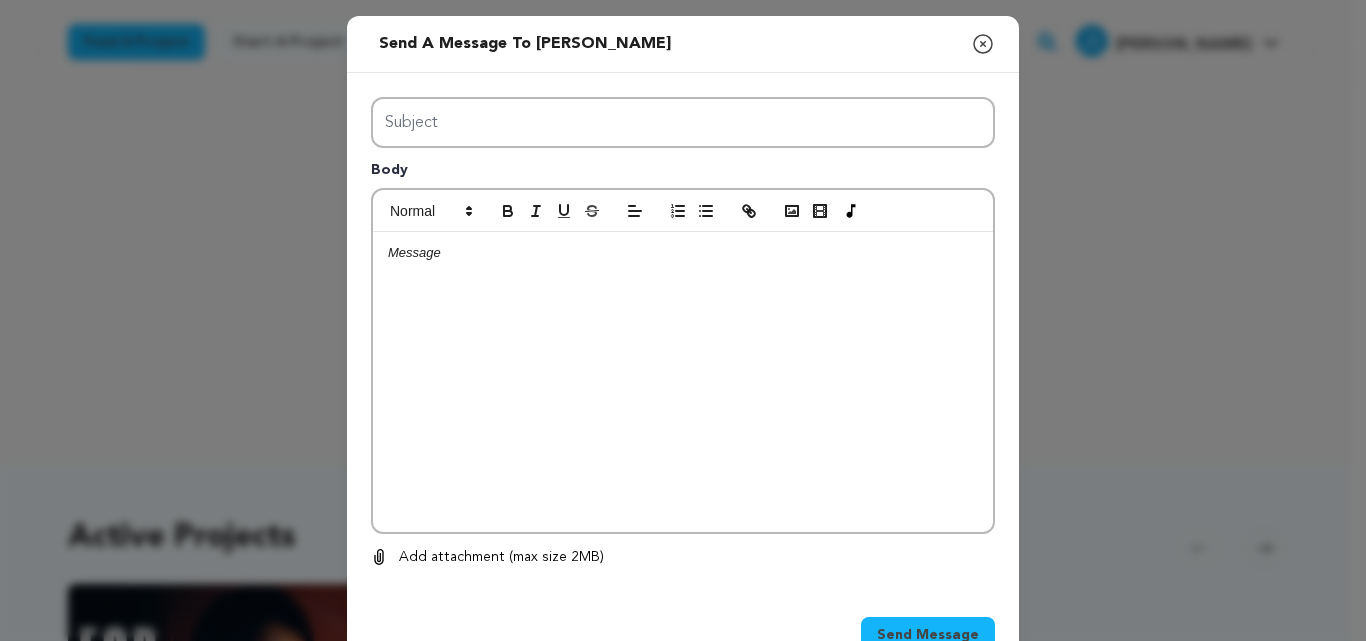 scroll, scrollTop: 0, scrollLeft: 0, axis: both 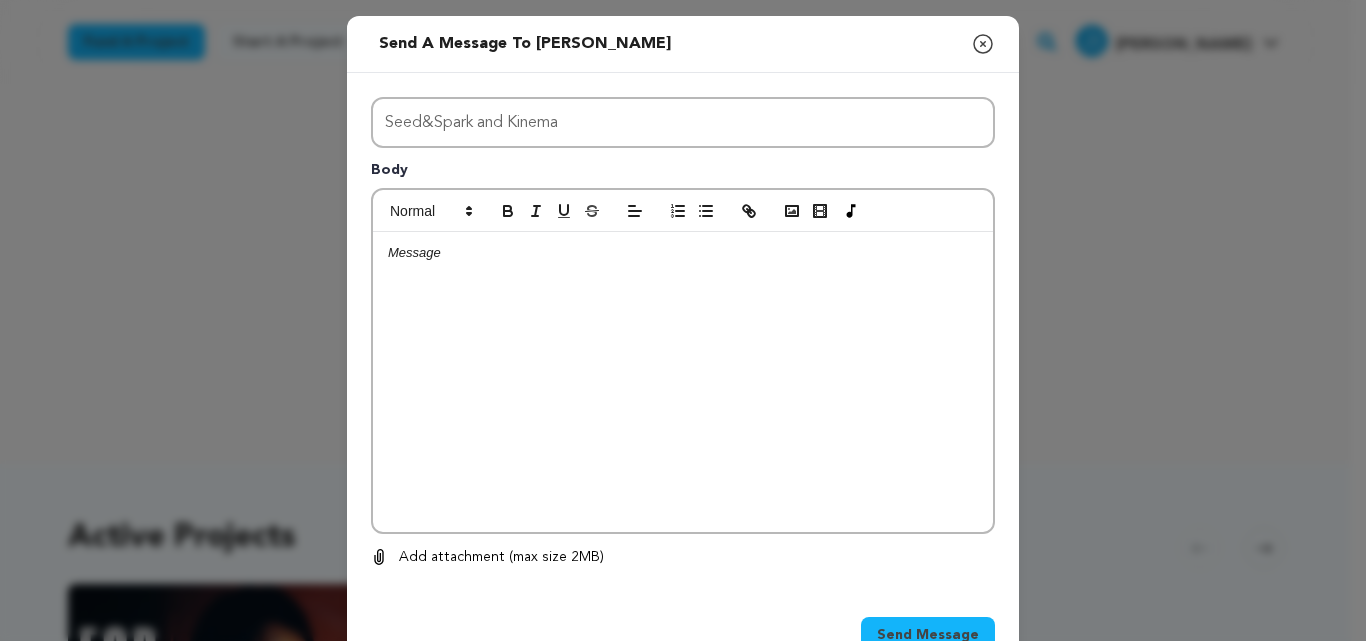 click at bounding box center [683, 382] 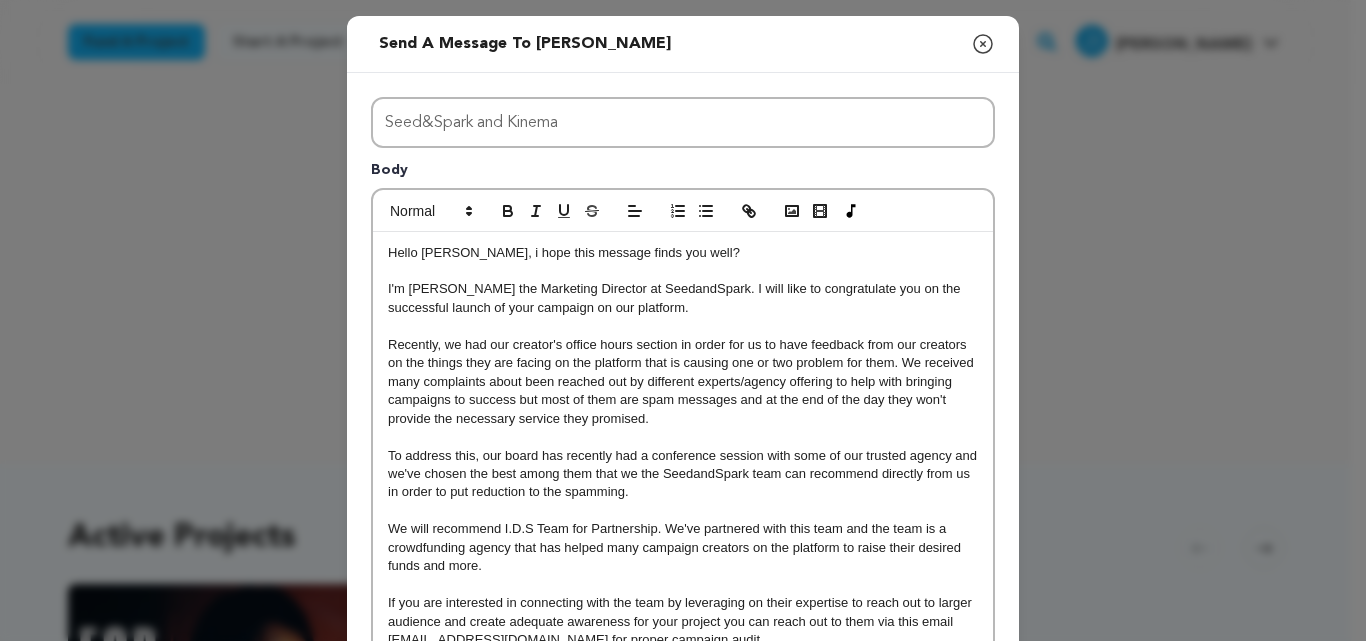 click on "Hello [PERSON_NAME], i hope this message finds you well?" at bounding box center [683, 253] 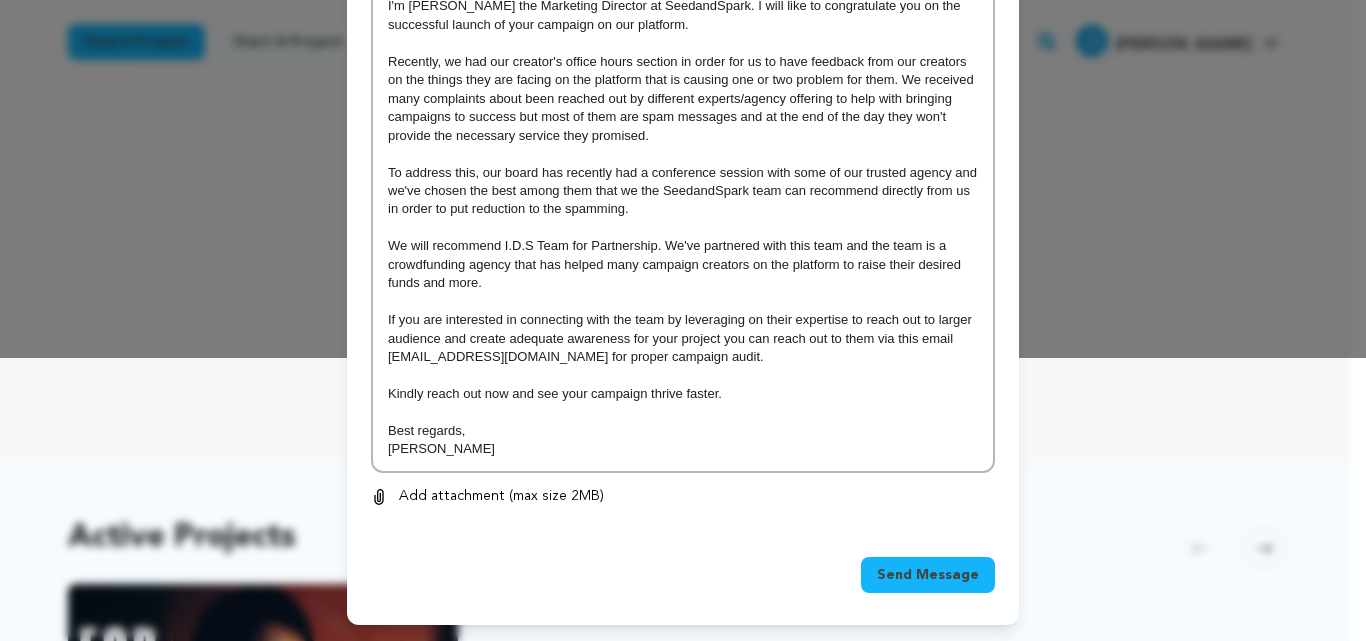click on "Send Message" at bounding box center (928, 575) 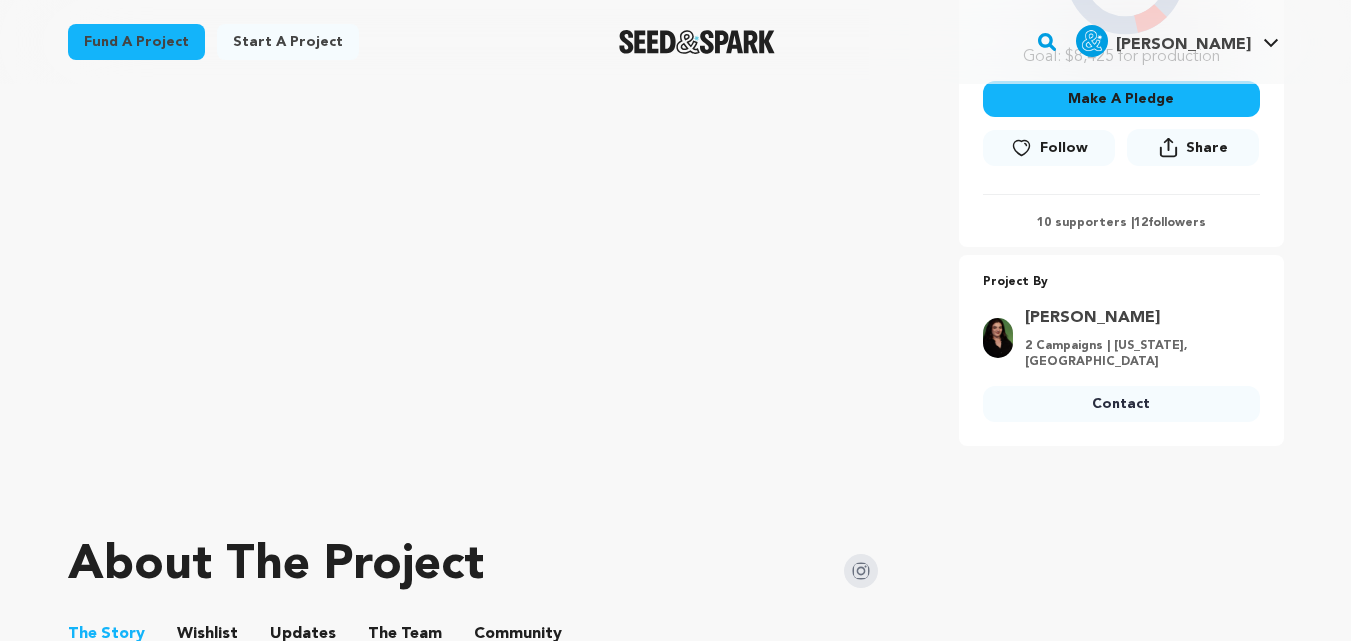scroll, scrollTop: 578, scrollLeft: 0, axis: vertical 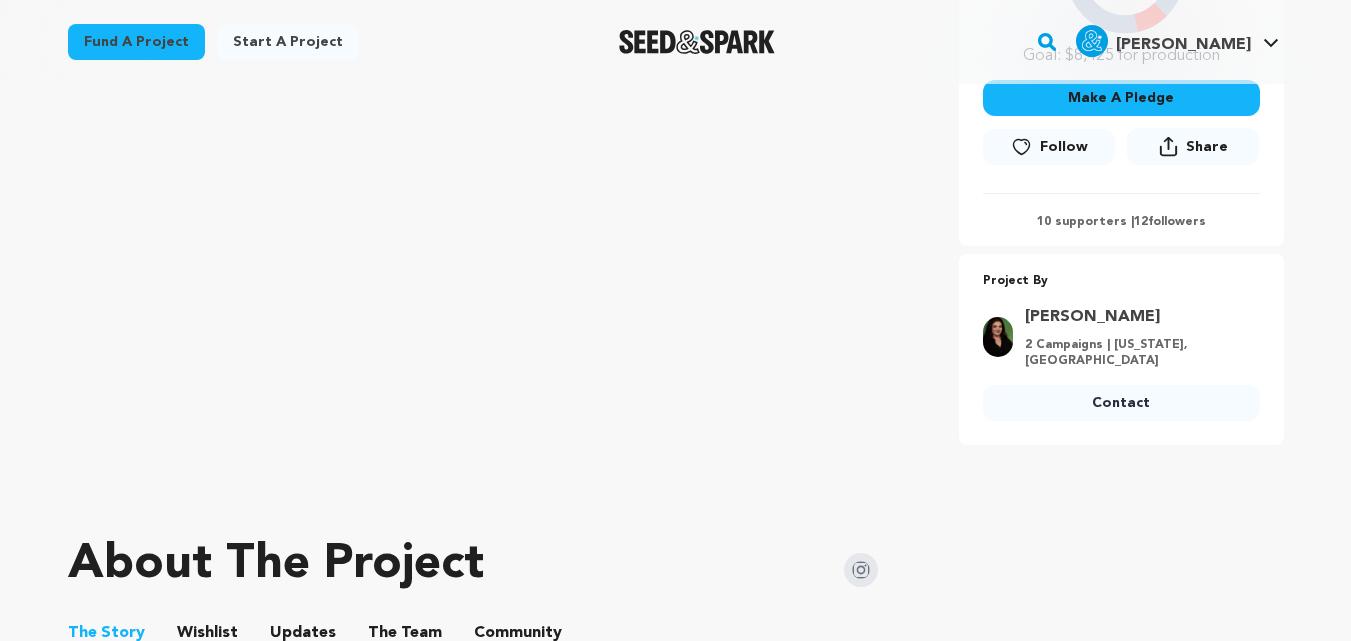 click on "Contact" at bounding box center (1121, 403) 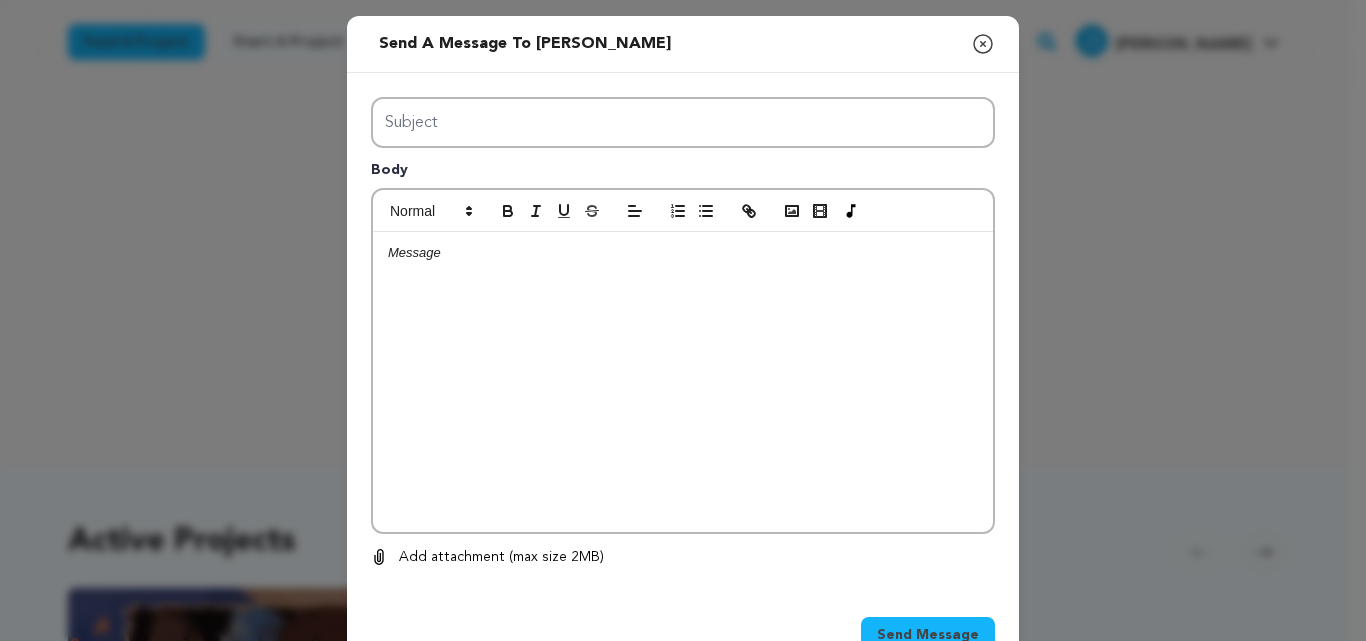scroll, scrollTop: 0, scrollLeft: 0, axis: both 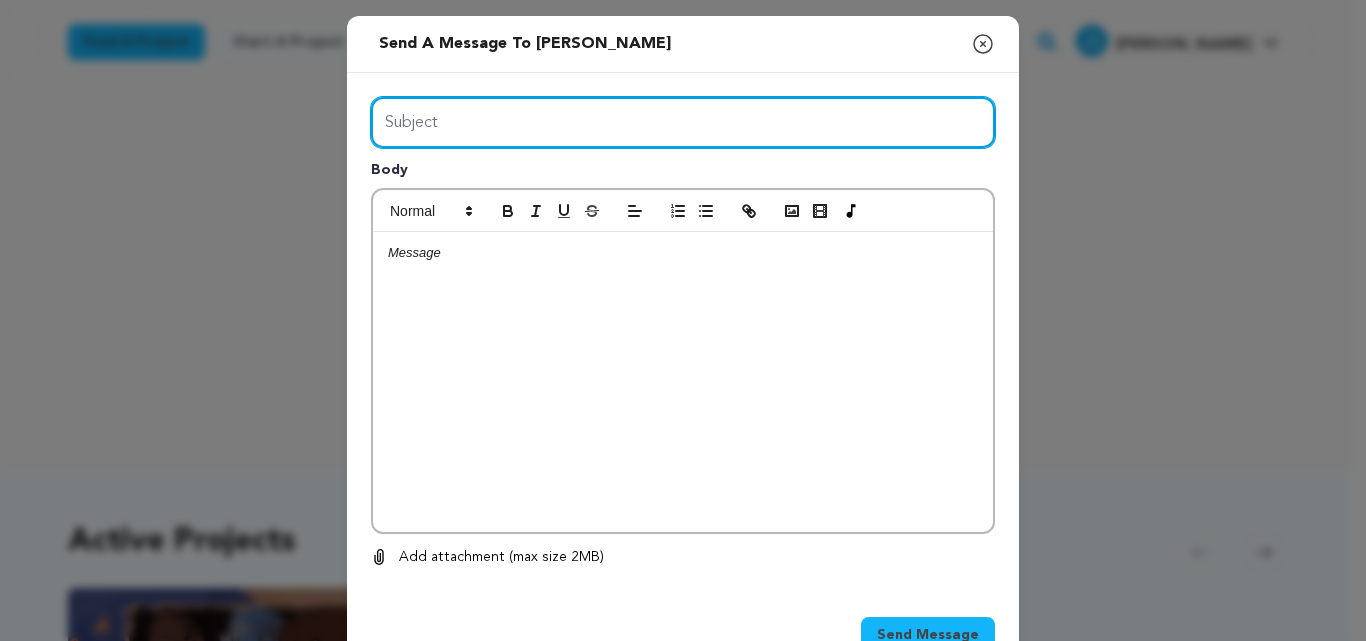 click on "Subject" at bounding box center [683, 122] 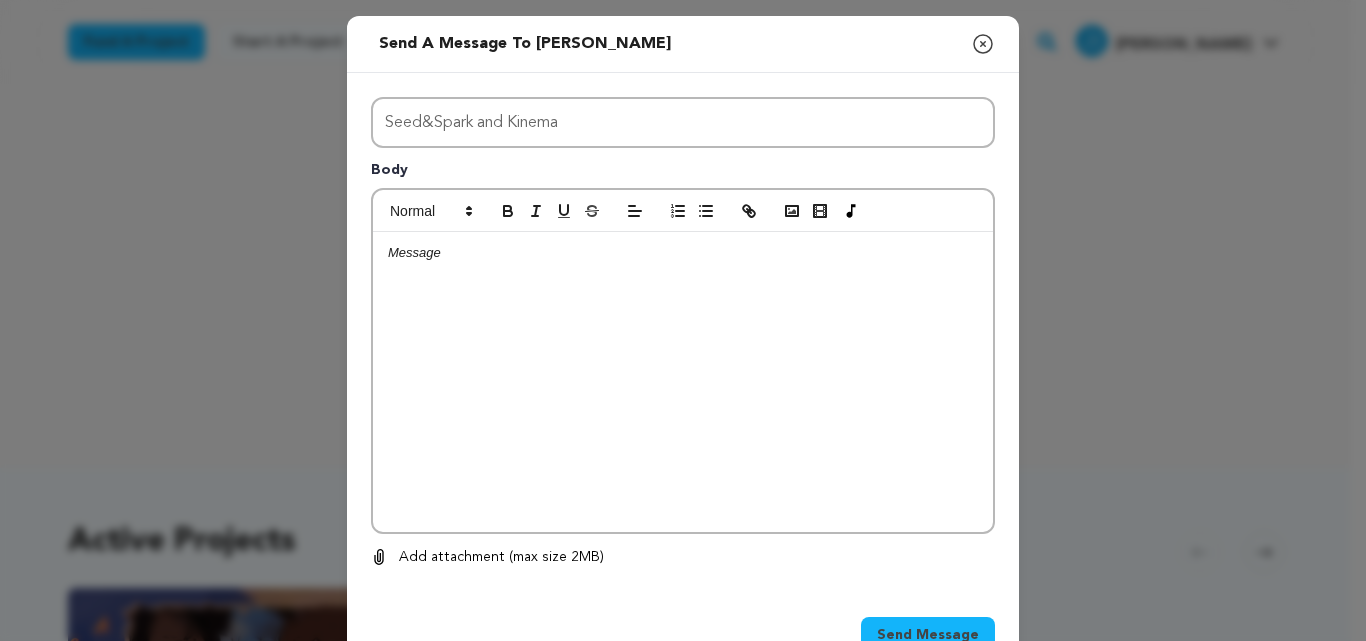 click at bounding box center (683, 382) 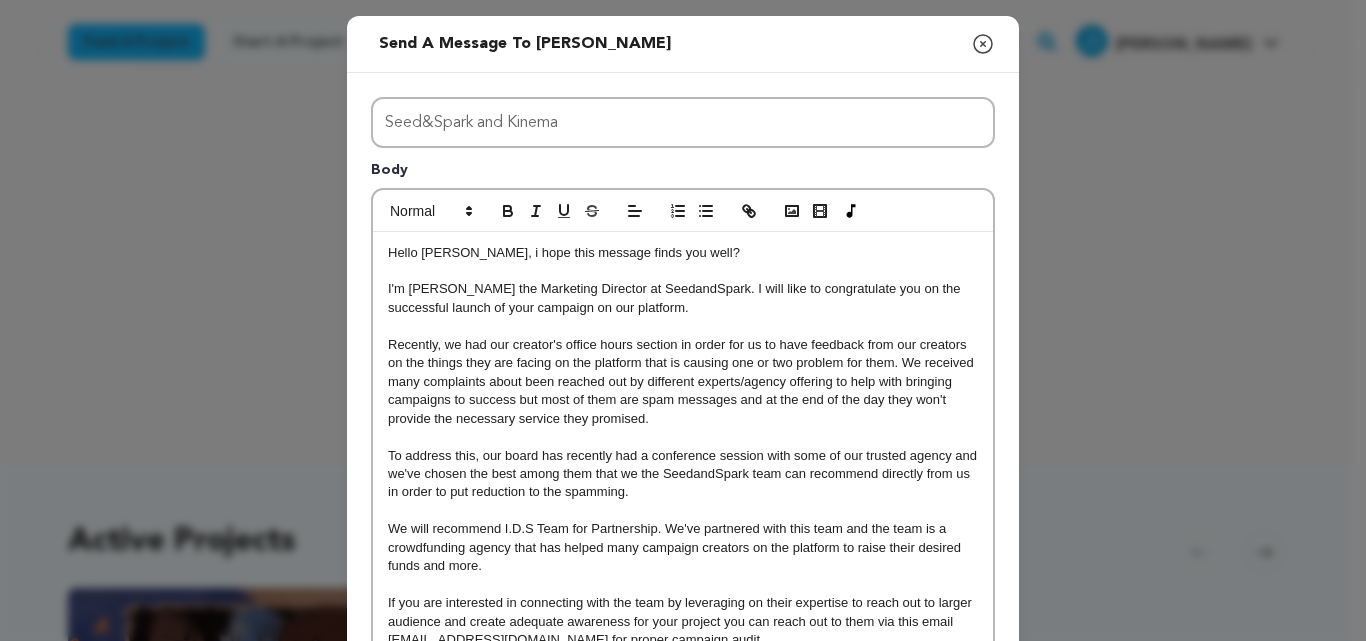 scroll, scrollTop: 0, scrollLeft: 0, axis: both 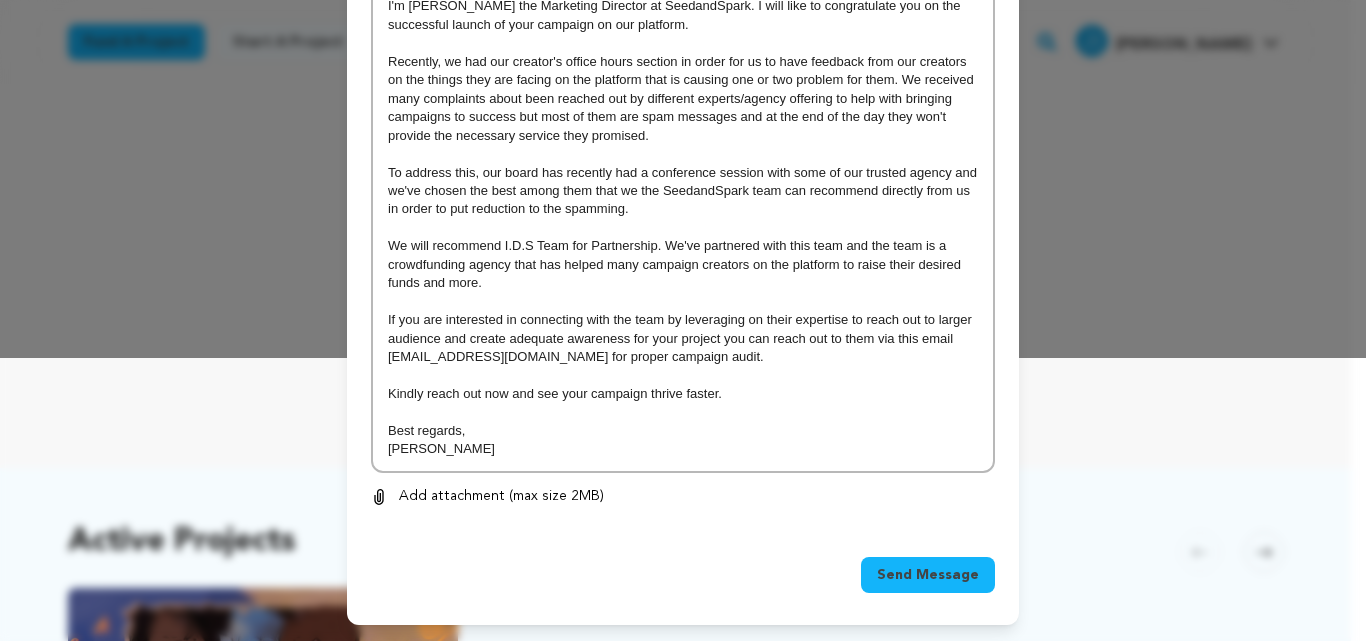 click on "Send Message" at bounding box center (928, 575) 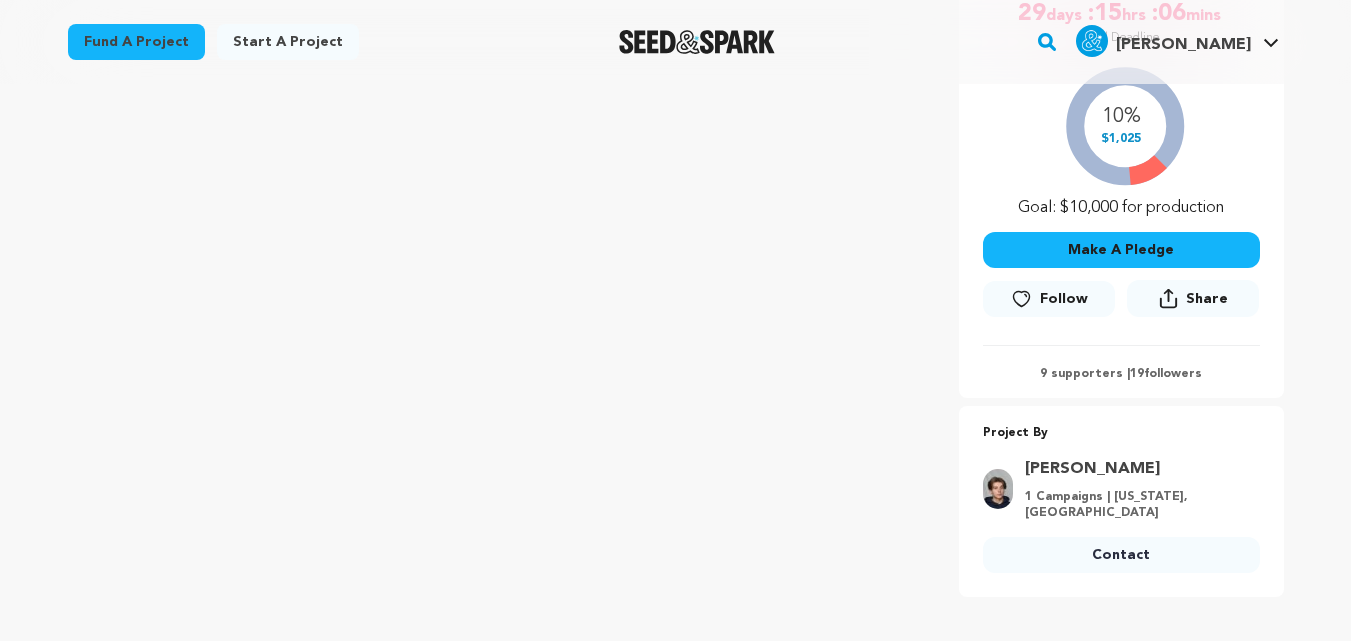 scroll, scrollTop: 403, scrollLeft: 0, axis: vertical 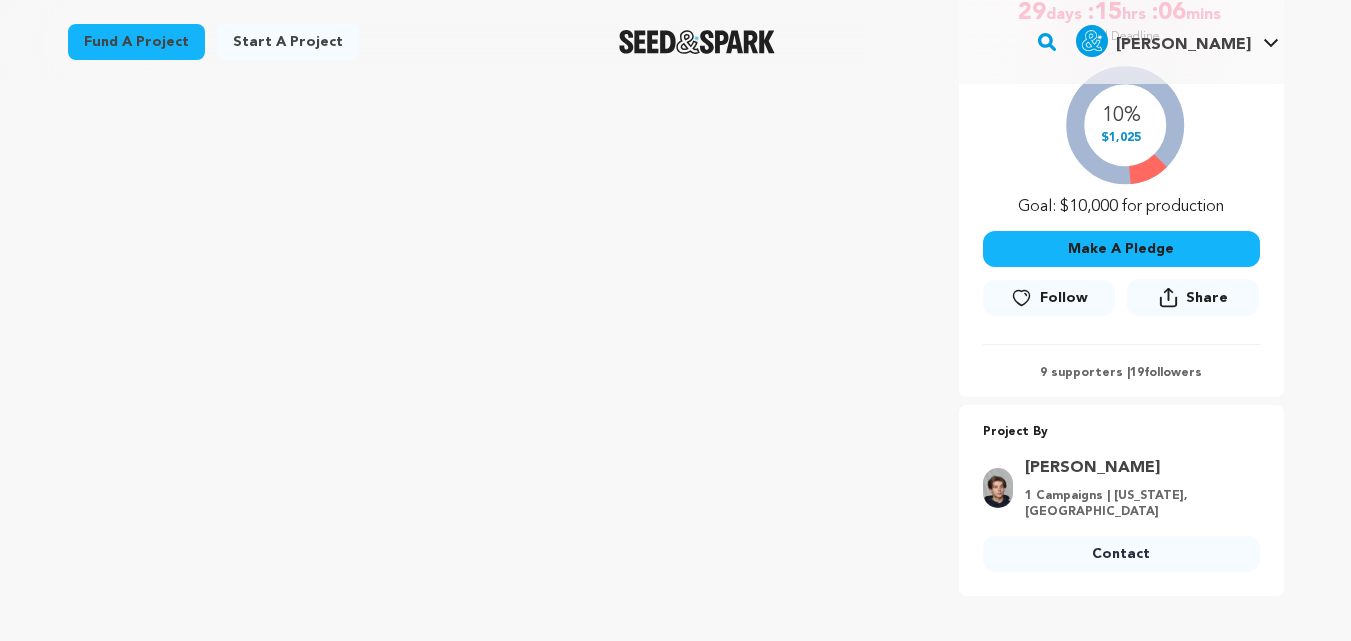 click on "Contact" at bounding box center (1121, 554) 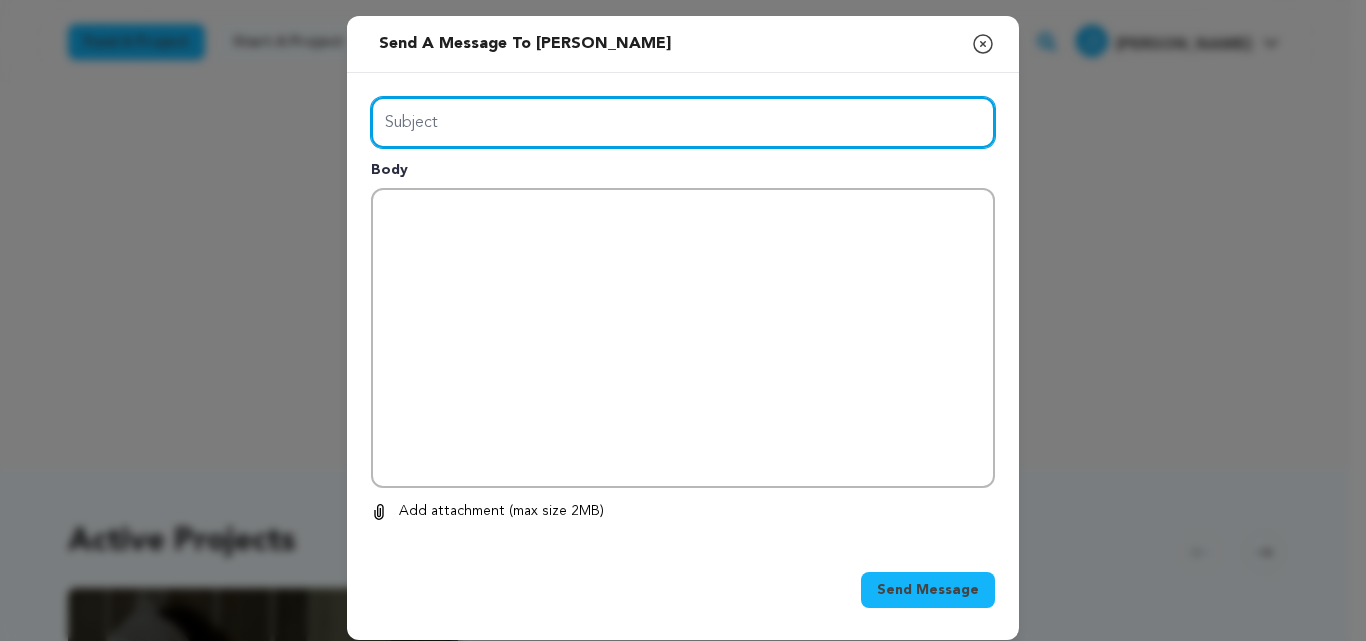 click on "Subject" at bounding box center [683, 122] 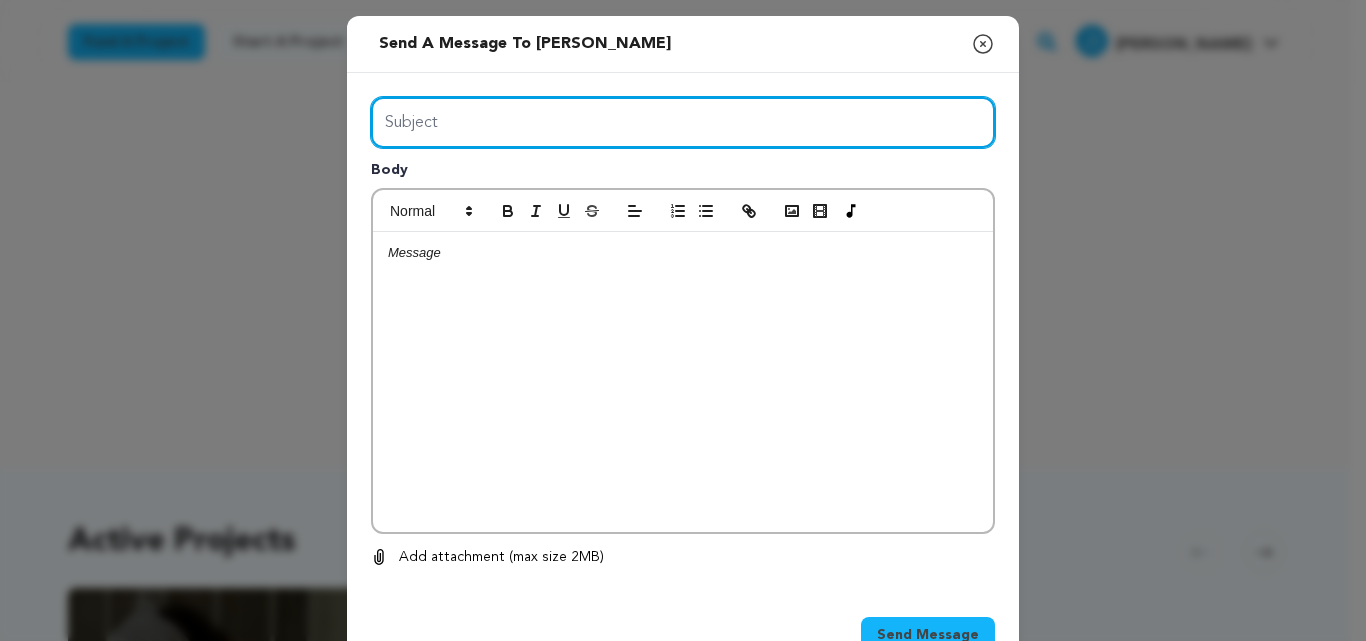 type on "Seed&Spark and Kinema" 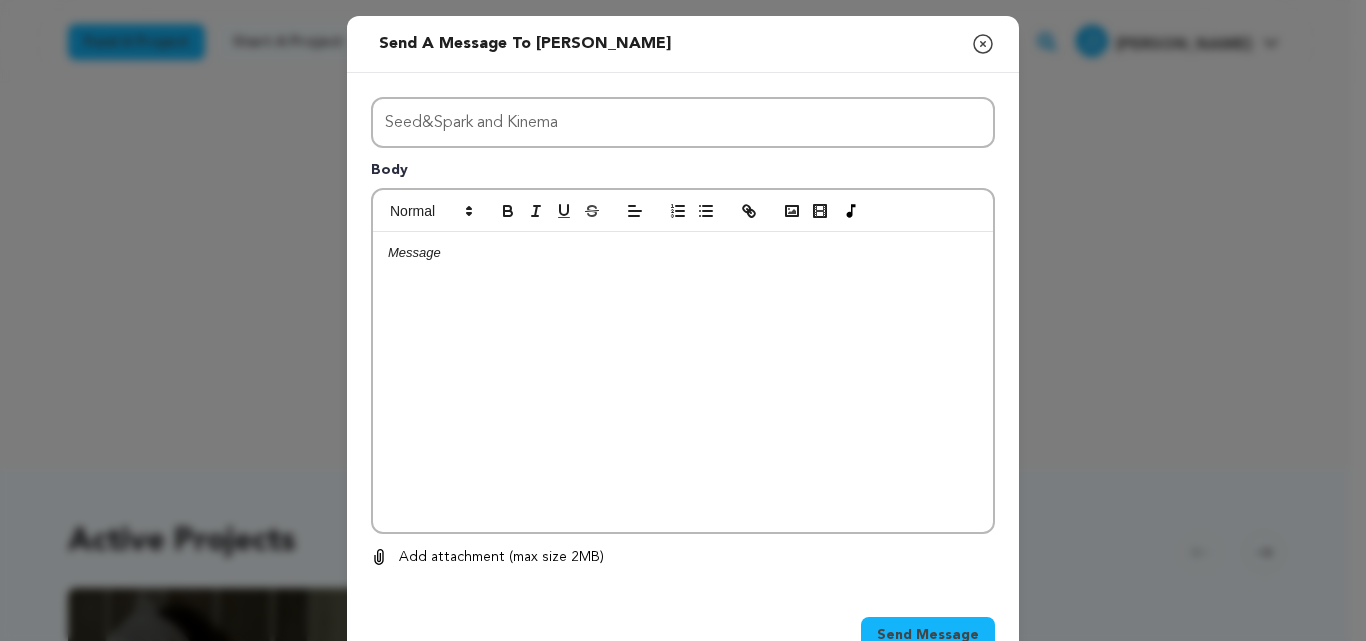 click at bounding box center [683, 382] 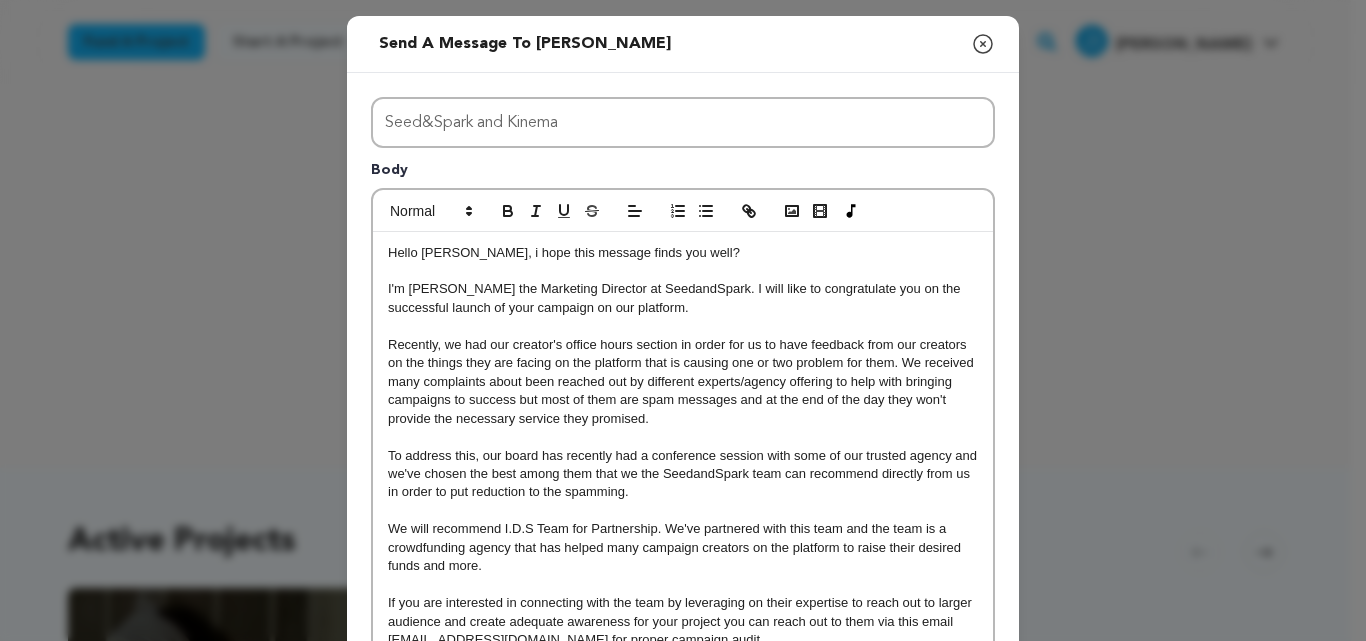 scroll, scrollTop: 0, scrollLeft: 0, axis: both 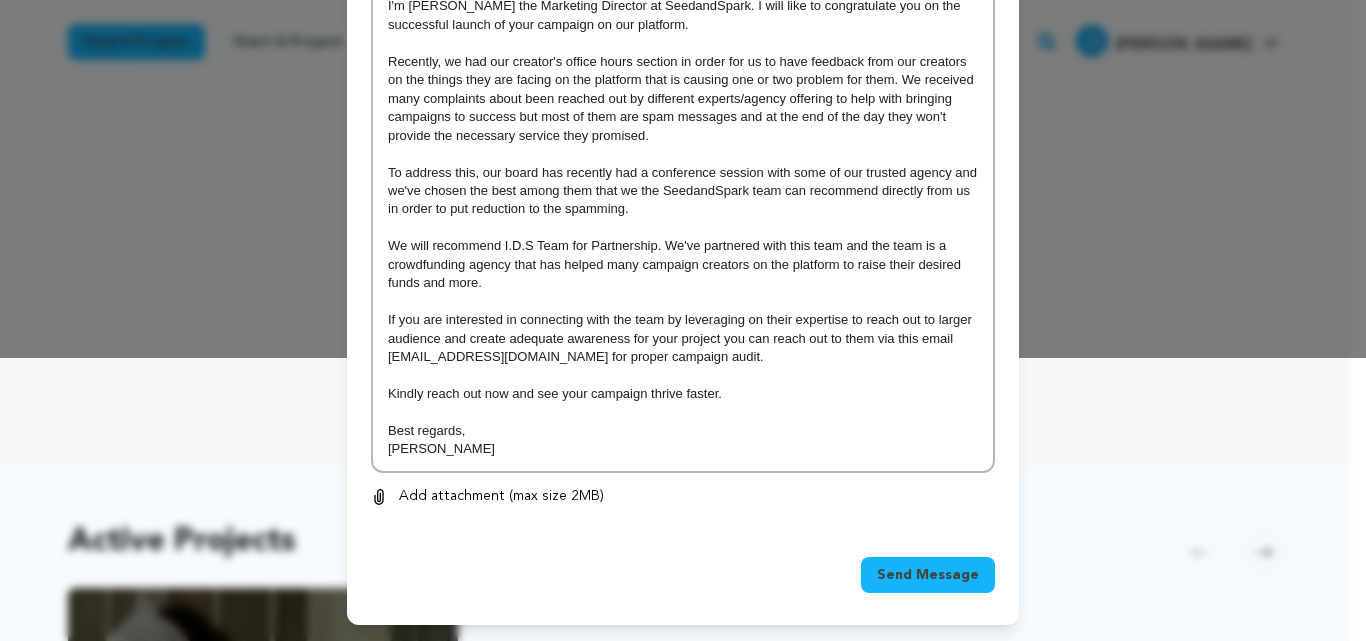 click on "Send Message" at bounding box center (928, 575) 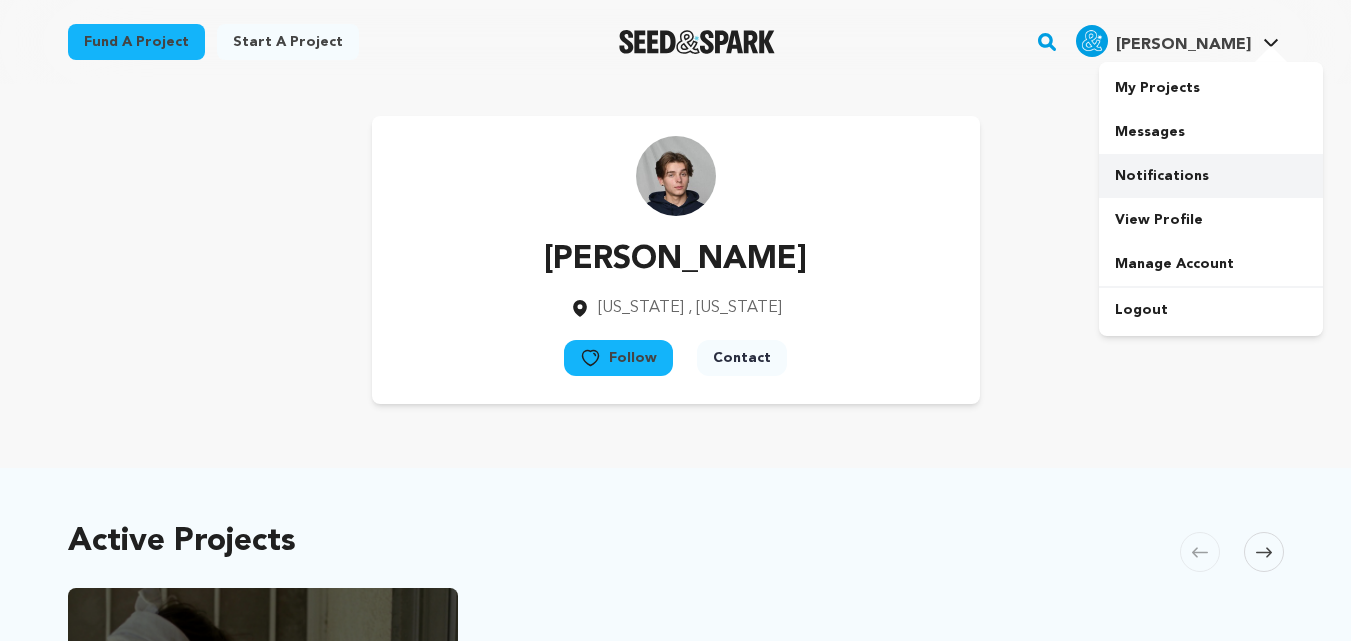click on "Notifications" at bounding box center [1211, 176] 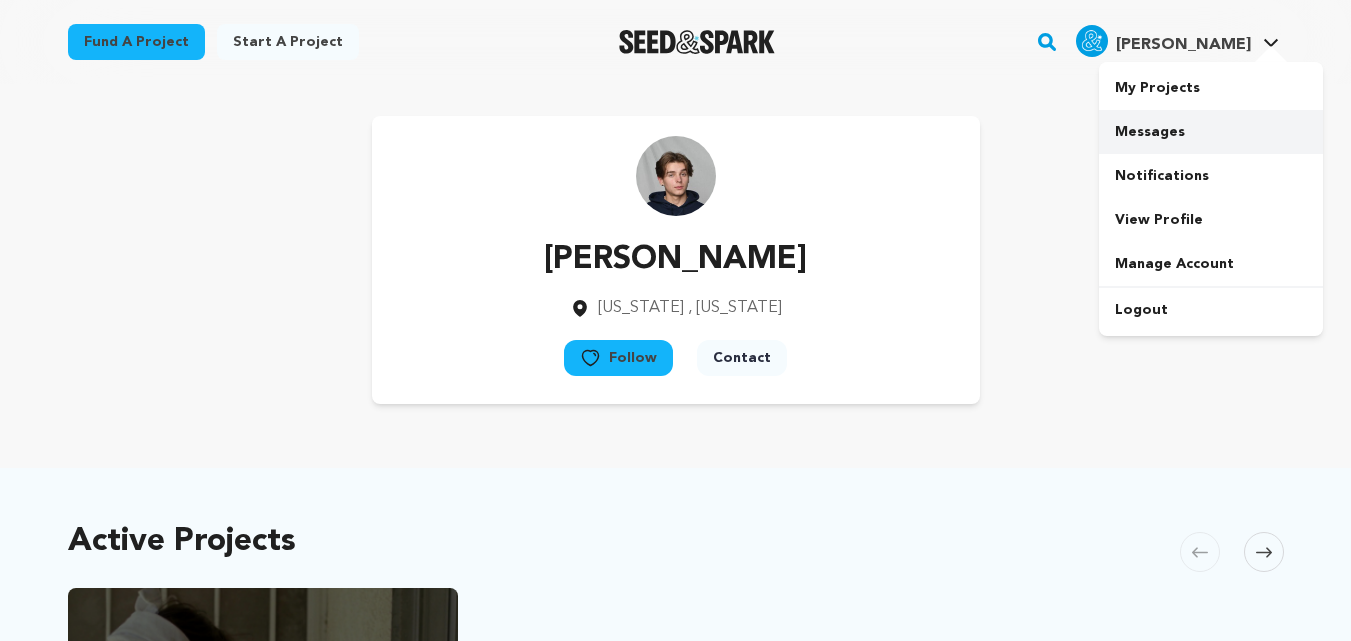click on "Messages" at bounding box center (1211, 132) 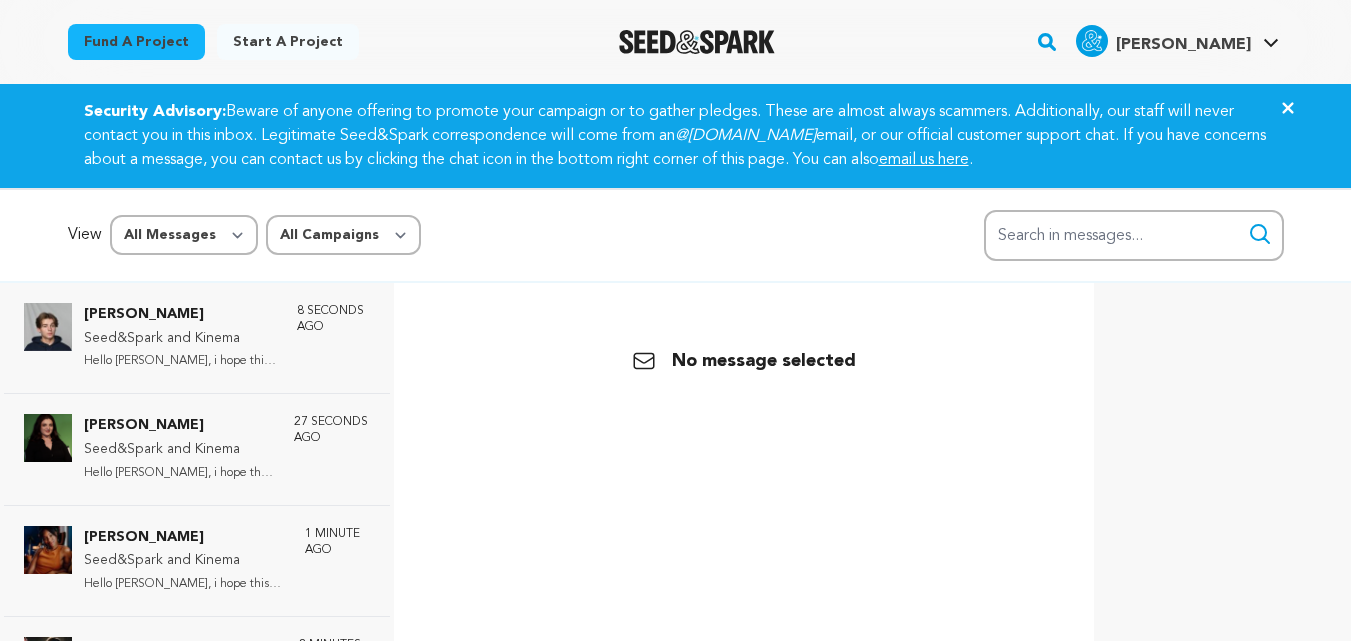 scroll, scrollTop: 0, scrollLeft: 0, axis: both 